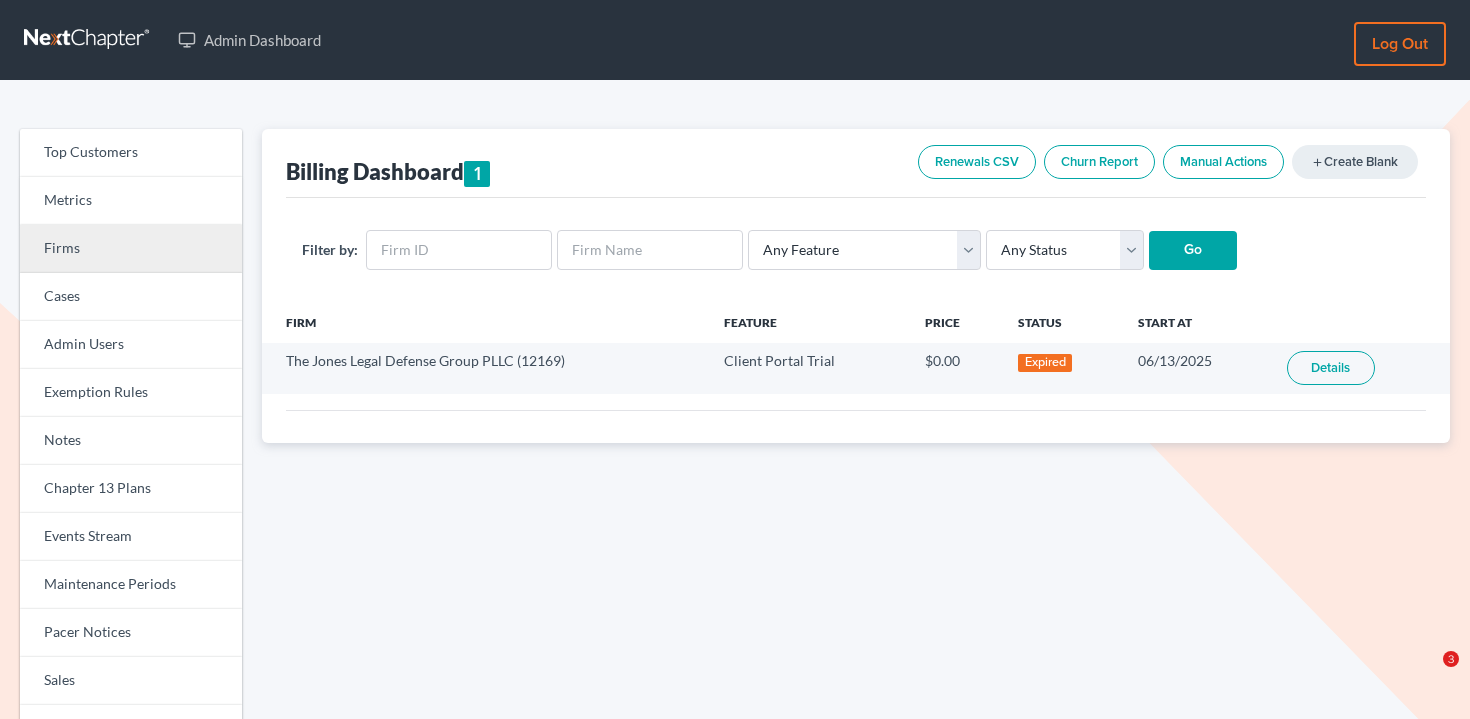 scroll, scrollTop: 0, scrollLeft: 0, axis: both 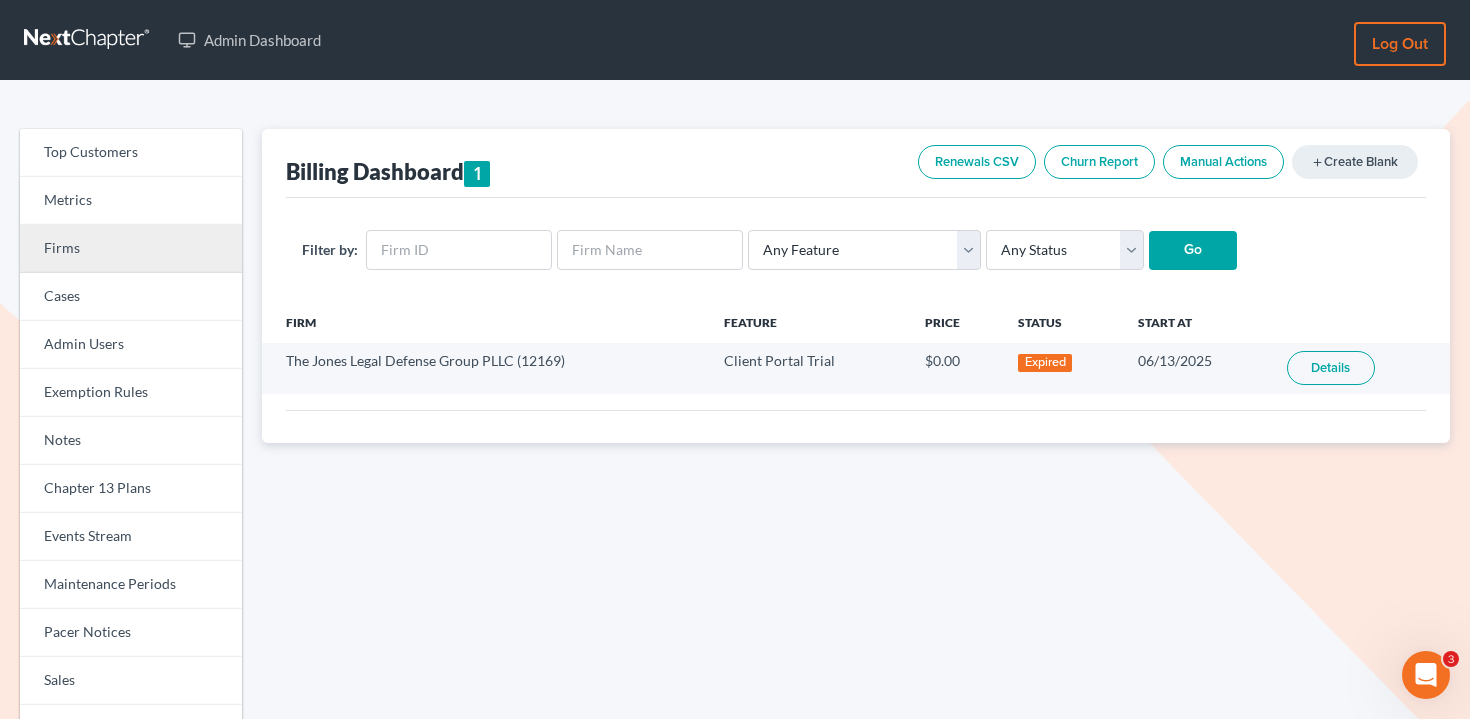 click on "Firms" at bounding box center (131, 249) 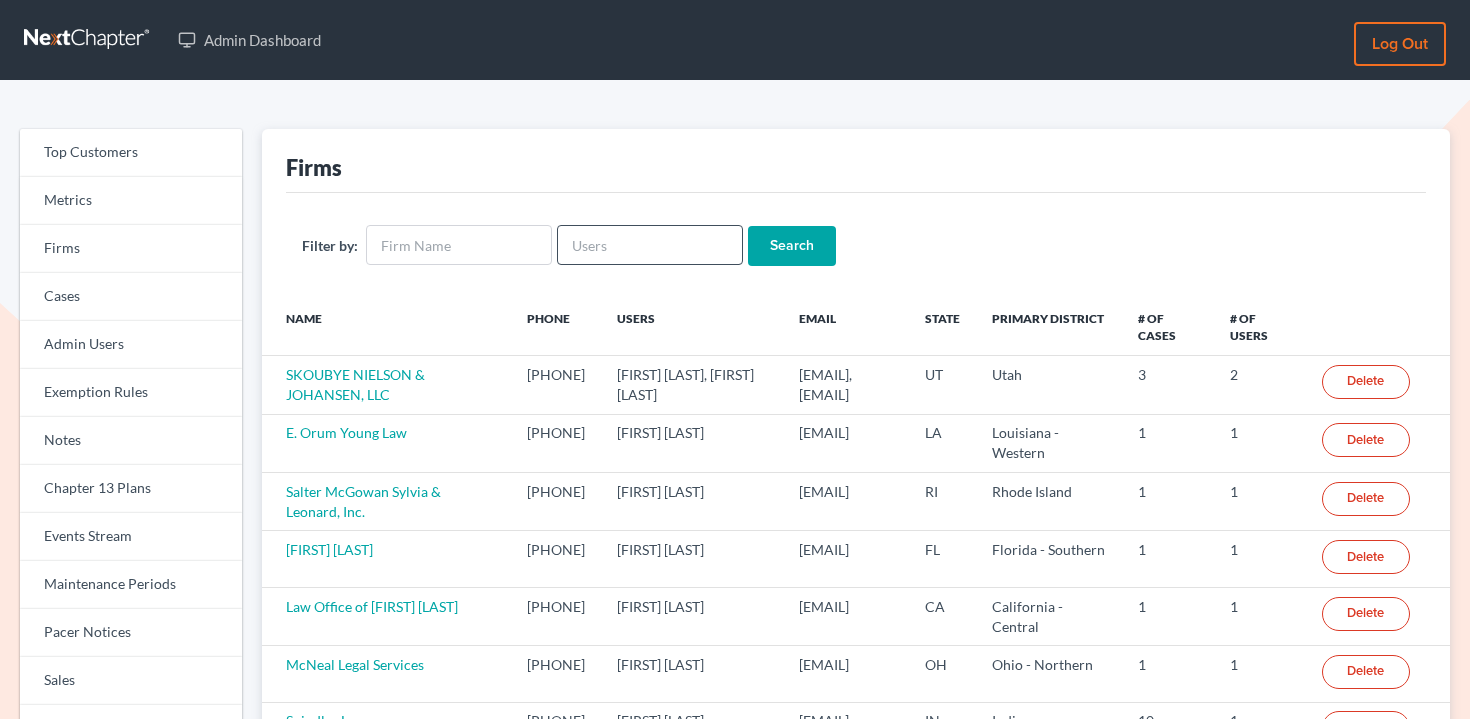 scroll, scrollTop: 0, scrollLeft: 0, axis: both 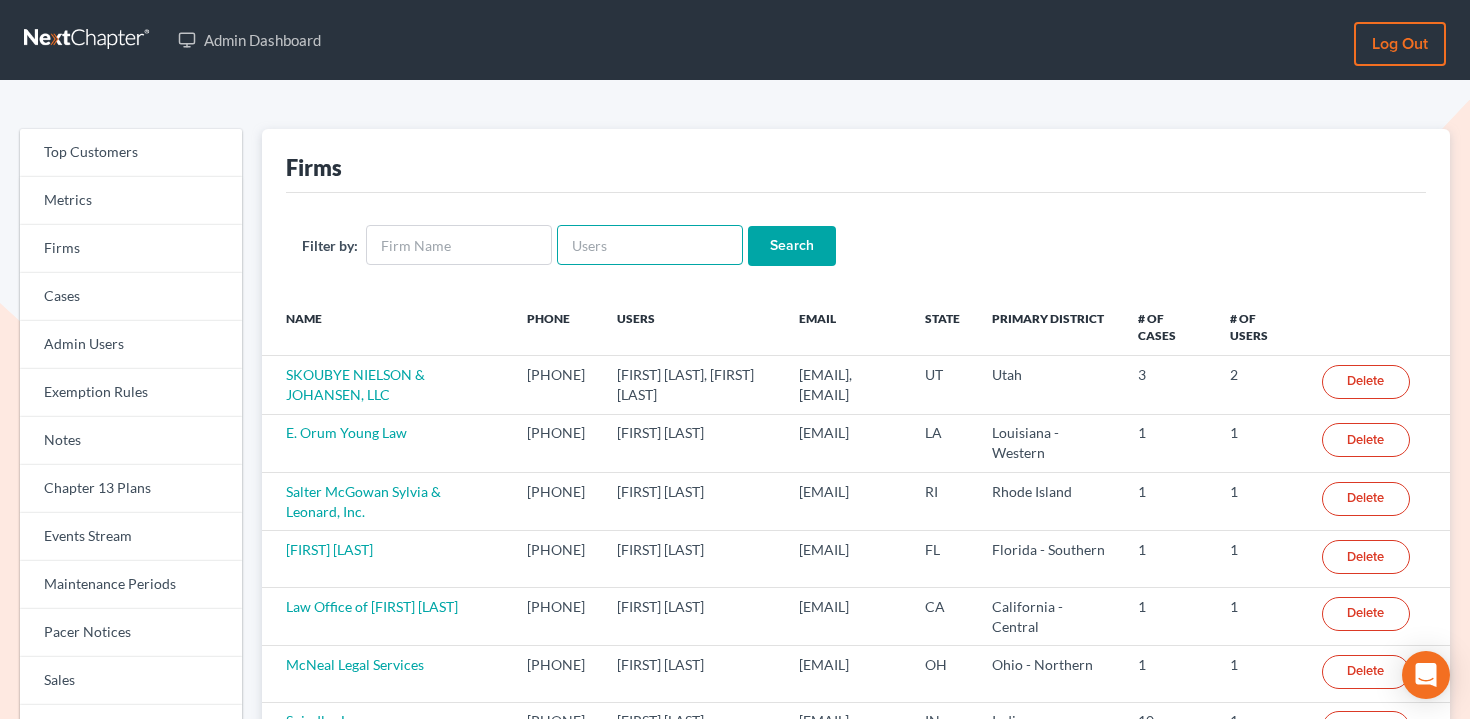 click at bounding box center (650, 245) 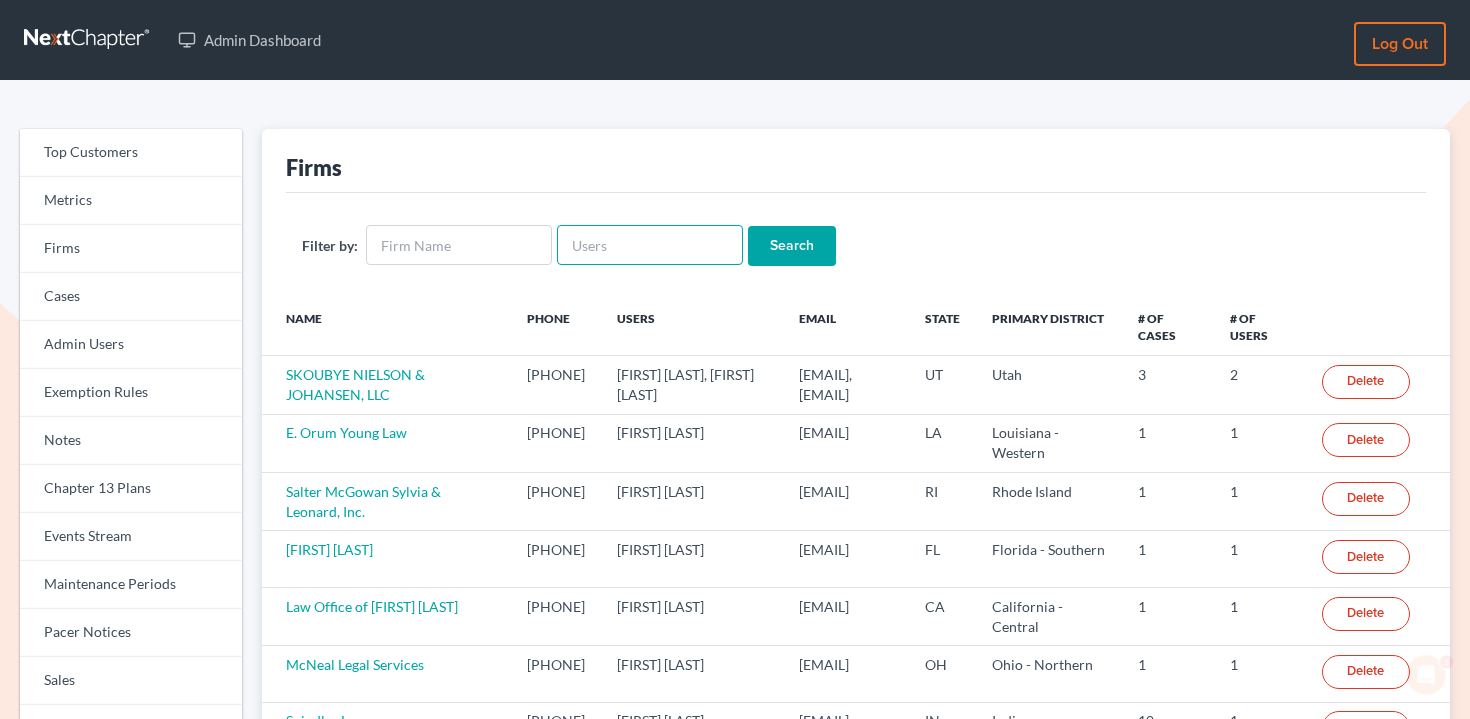 scroll, scrollTop: 0, scrollLeft: 0, axis: both 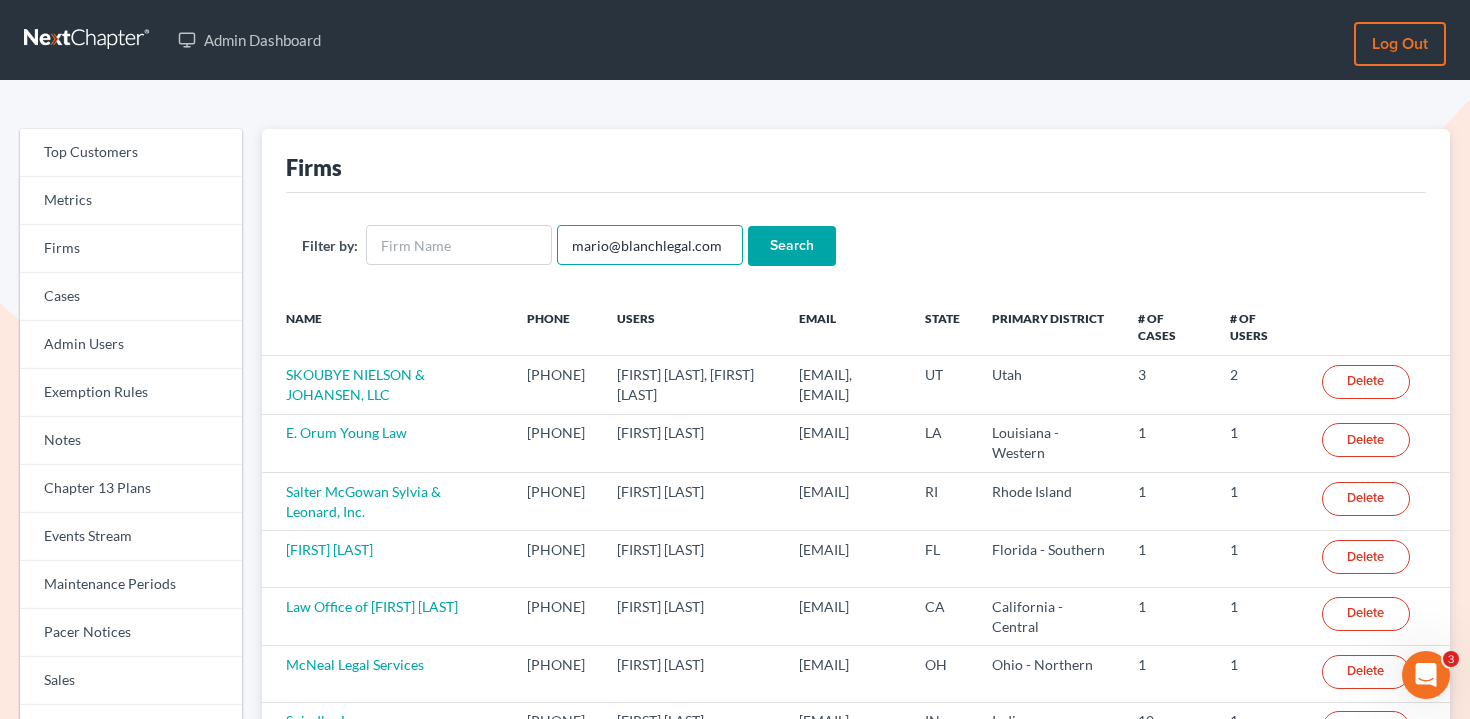 type on "mario@blanchlegal.com" 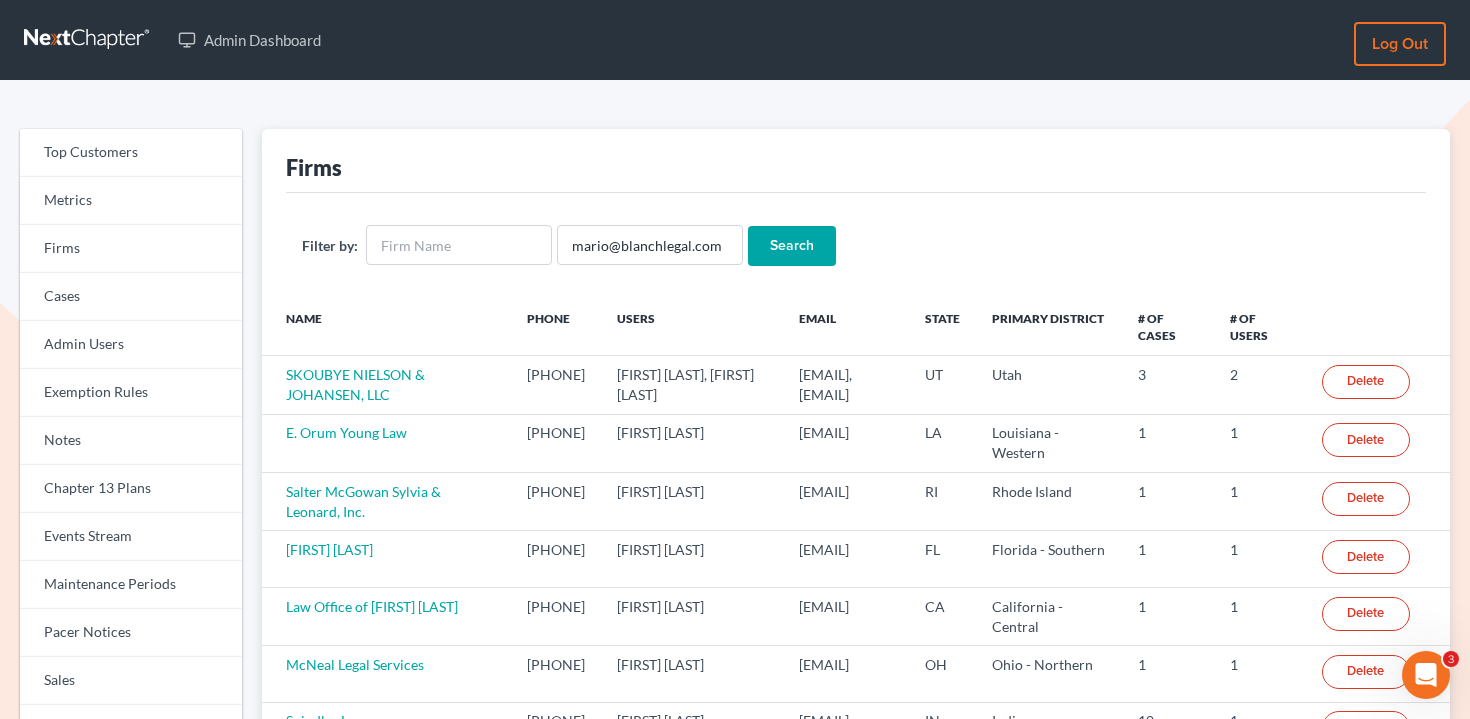click on "Search" at bounding box center [792, 246] 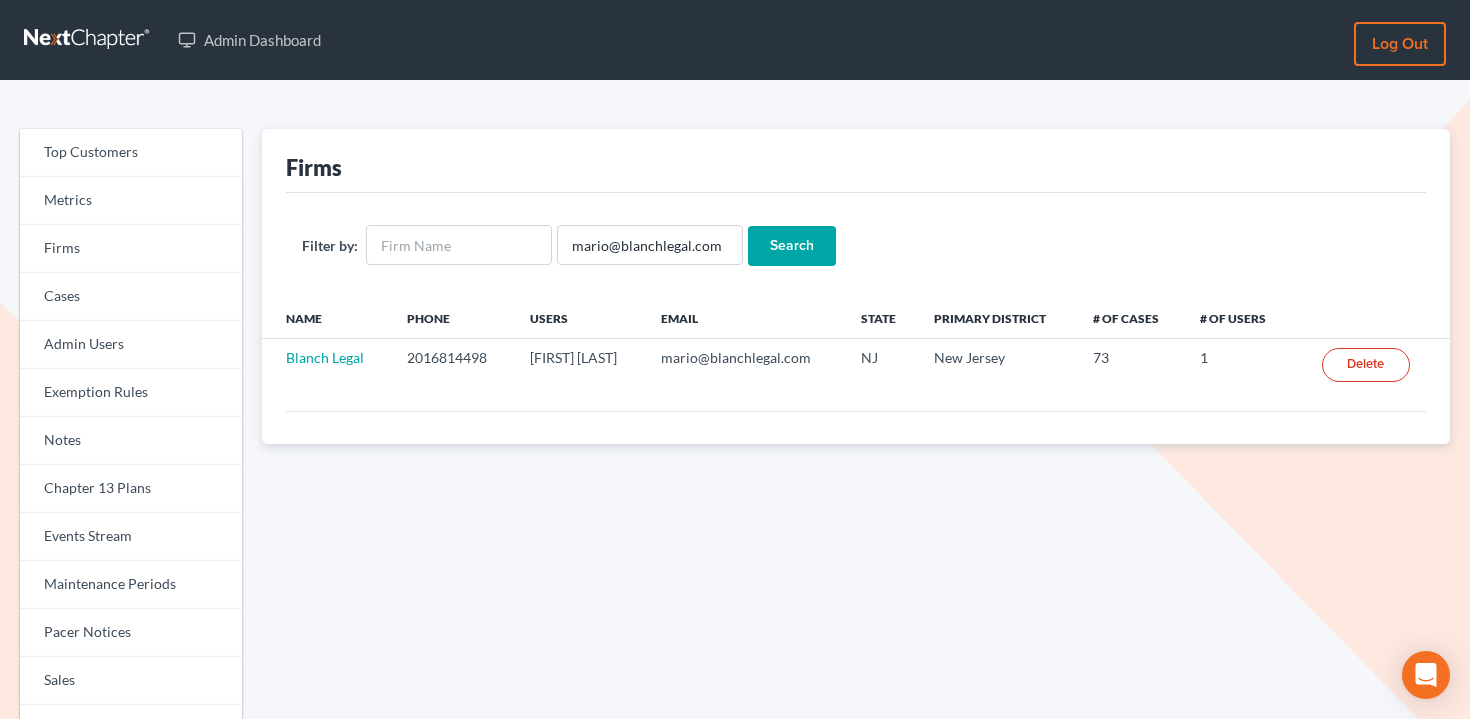 scroll, scrollTop: 0, scrollLeft: 0, axis: both 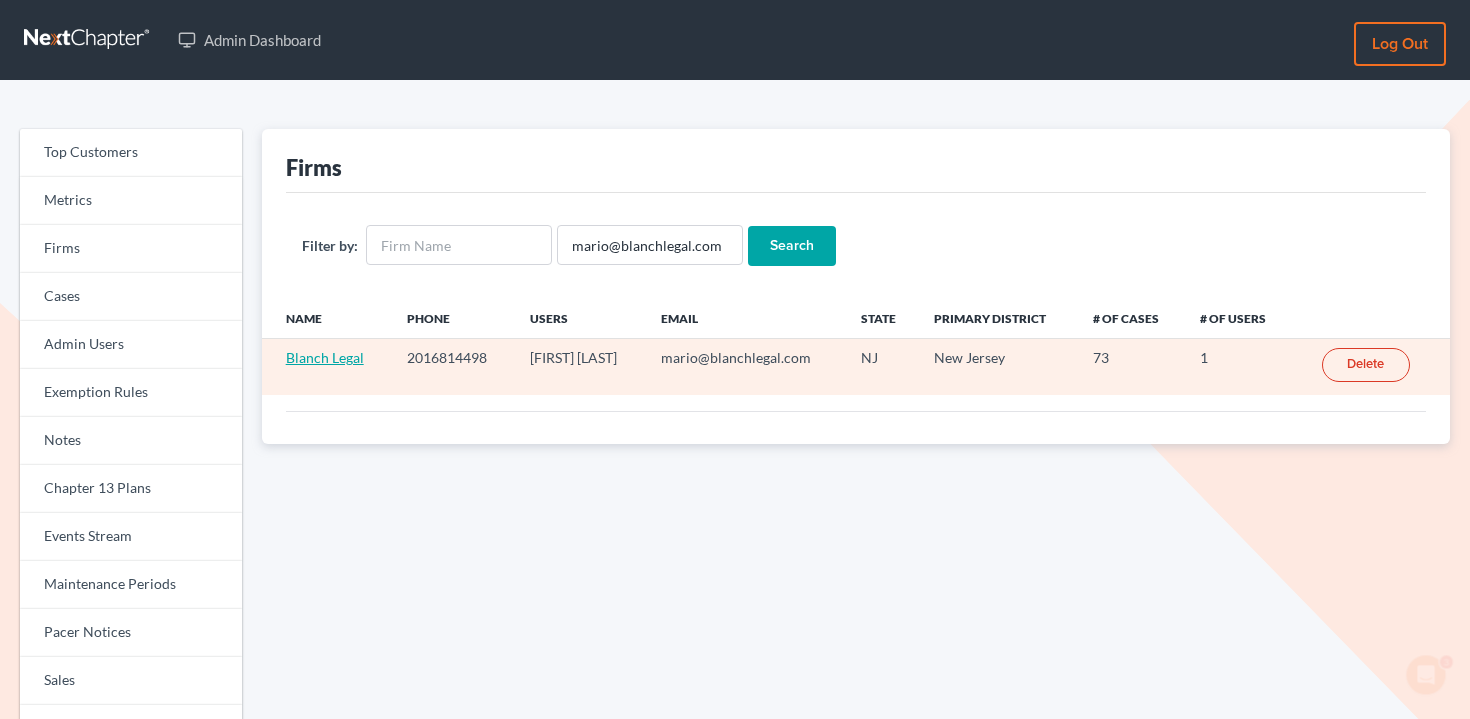 click on "Blanch Legal" at bounding box center [325, 357] 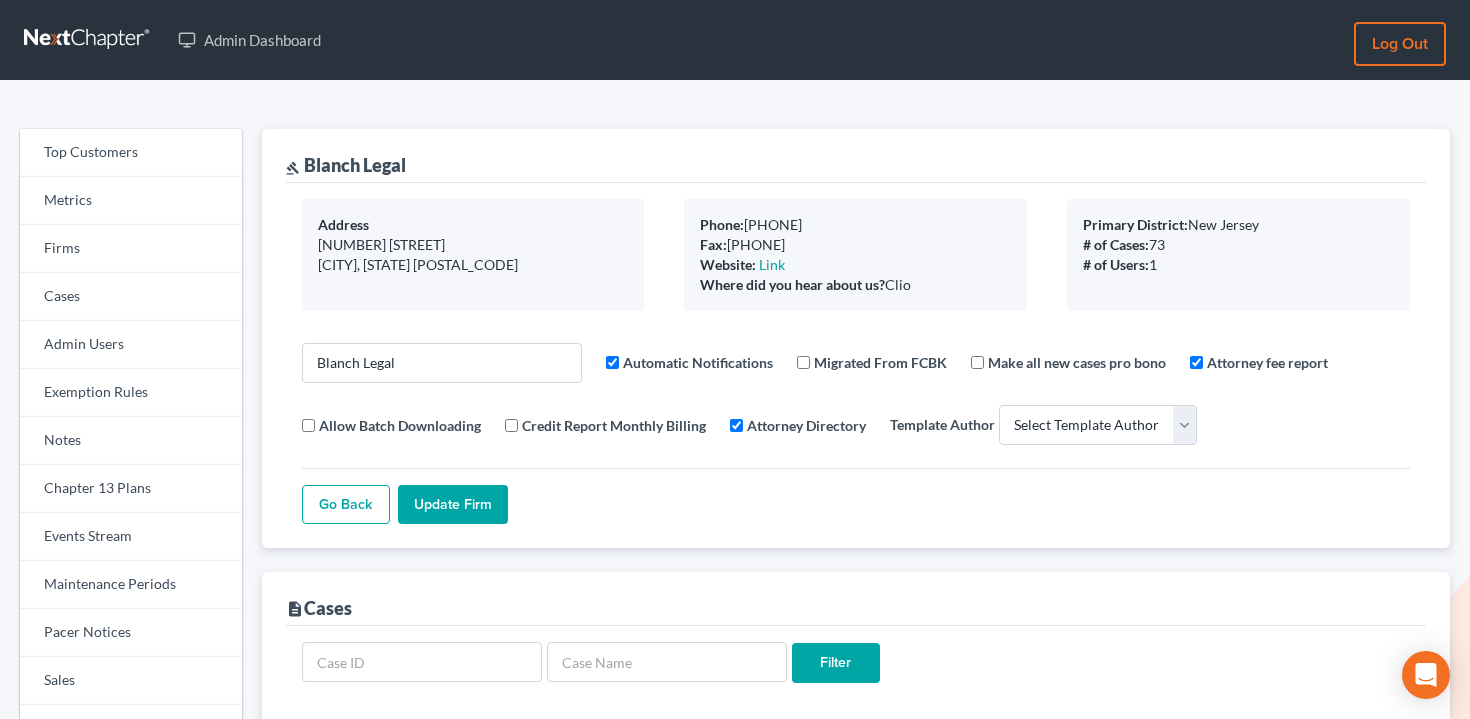 select 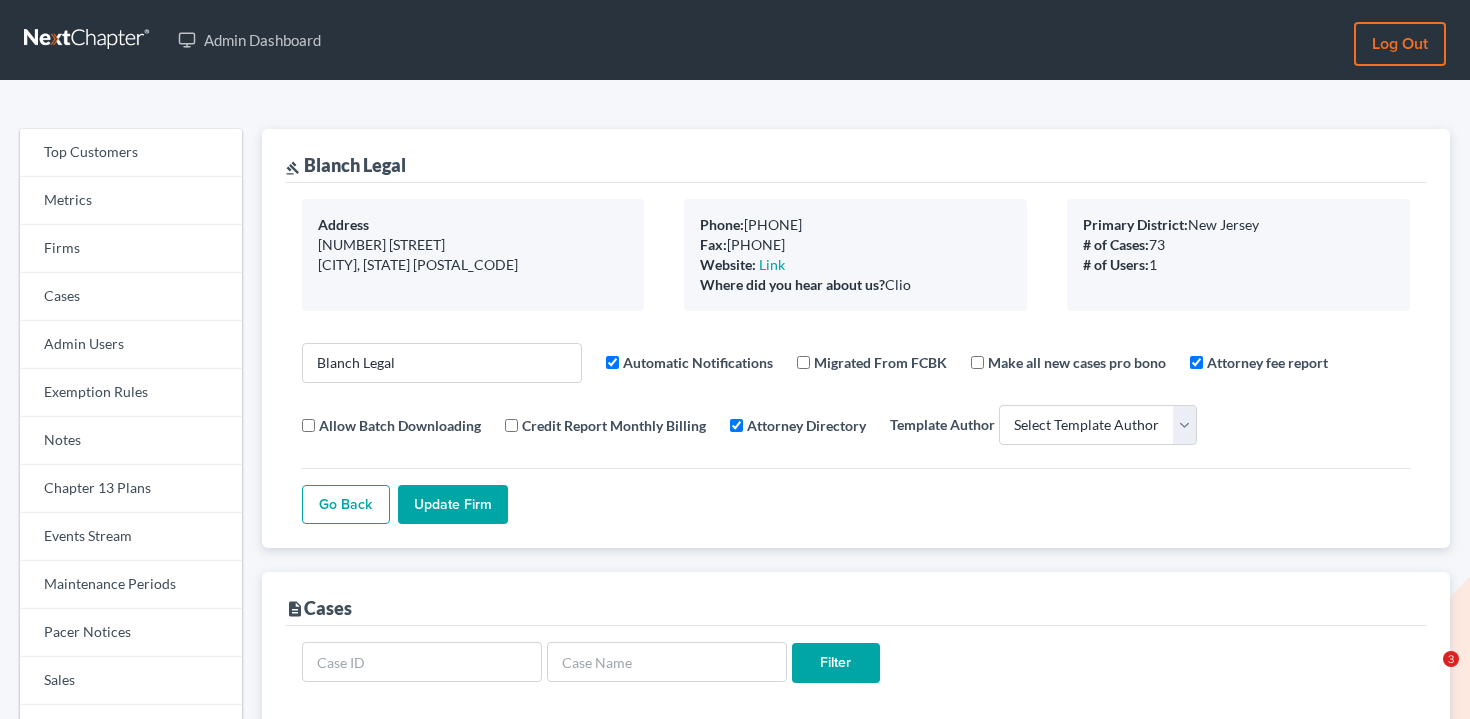 scroll, scrollTop: 102, scrollLeft: 0, axis: vertical 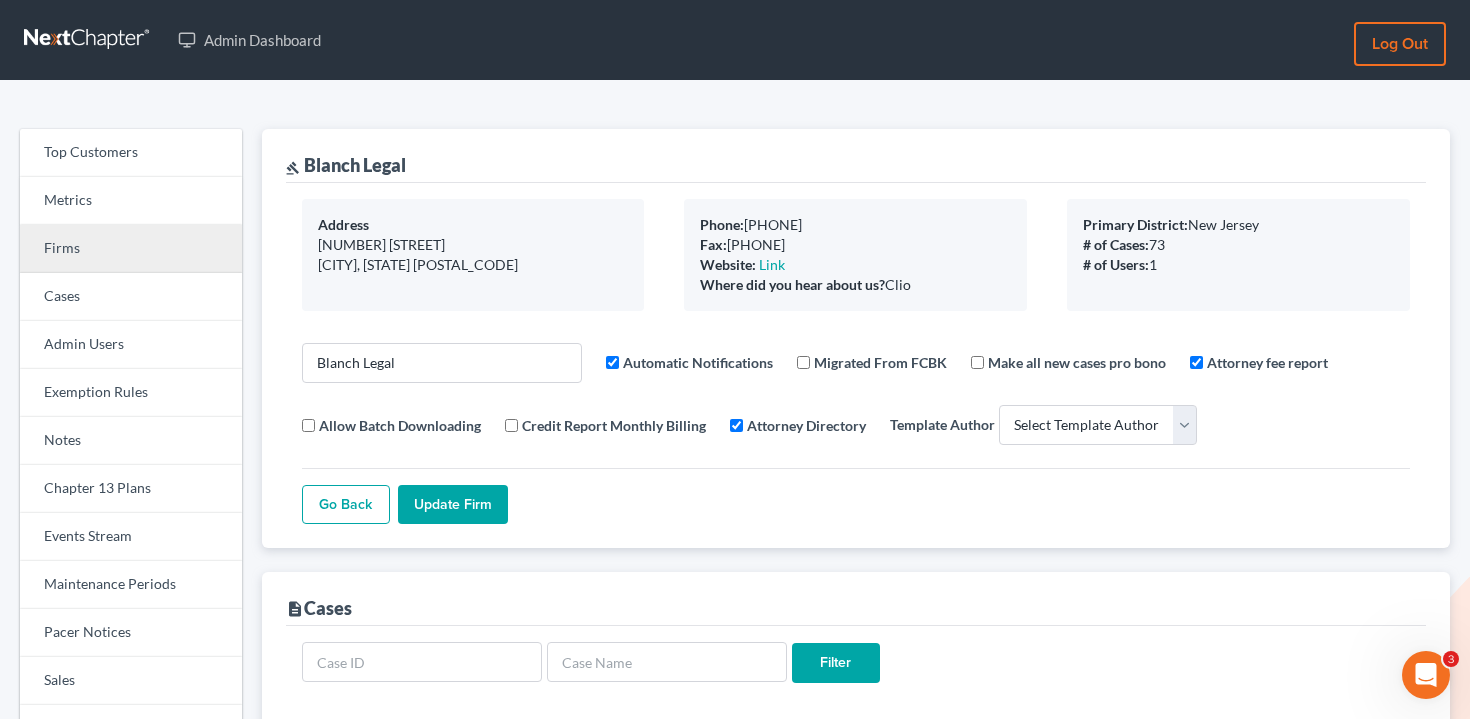 click on "Firms" at bounding box center [131, 249] 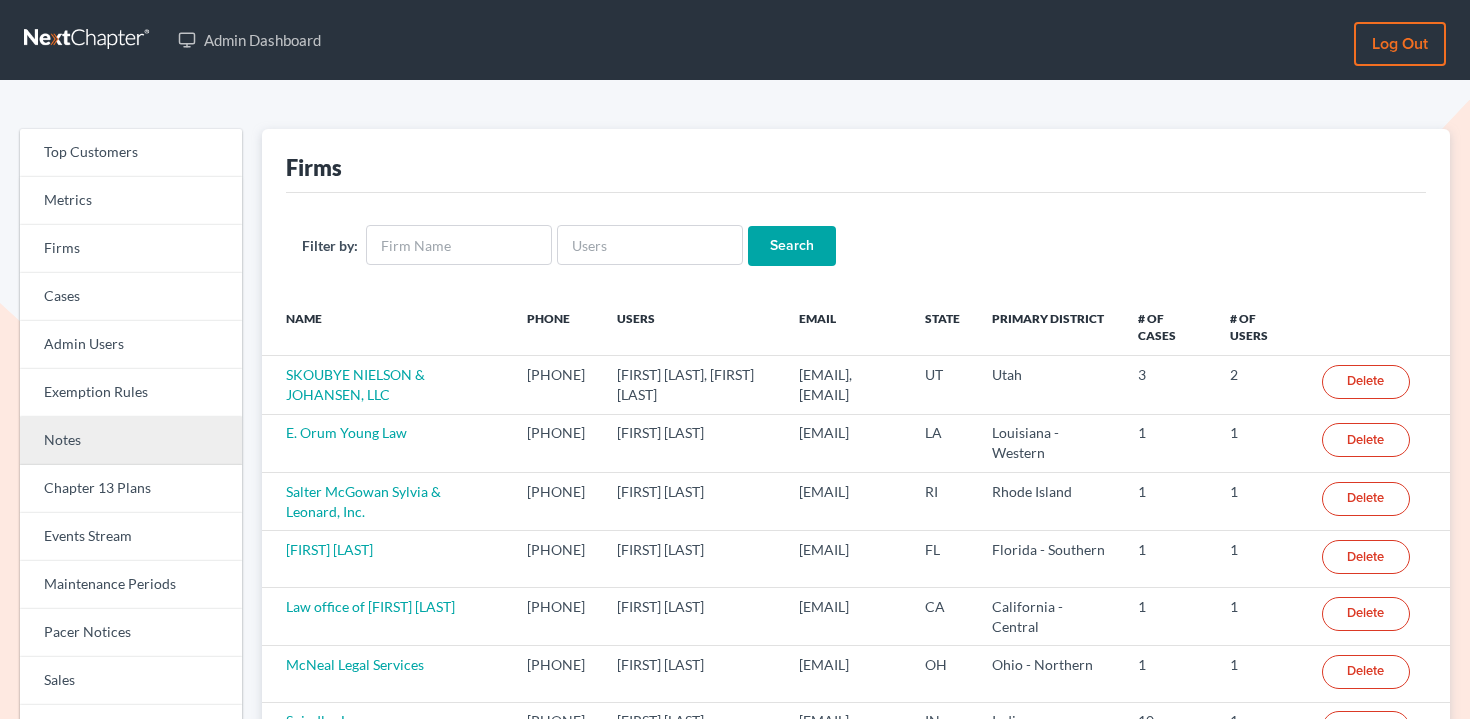 scroll, scrollTop: 0, scrollLeft: 0, axis: both 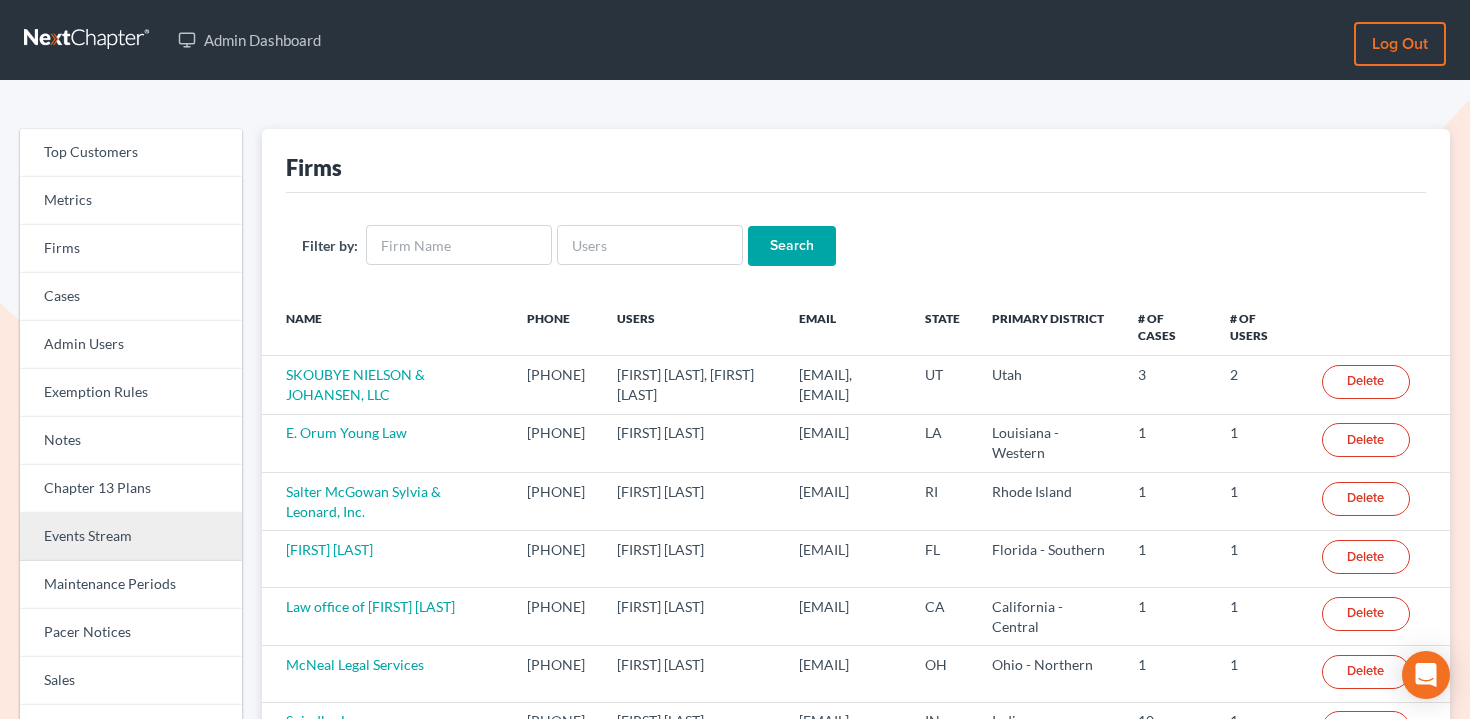 click on "Events Stream" at bounding box center (131, 537) 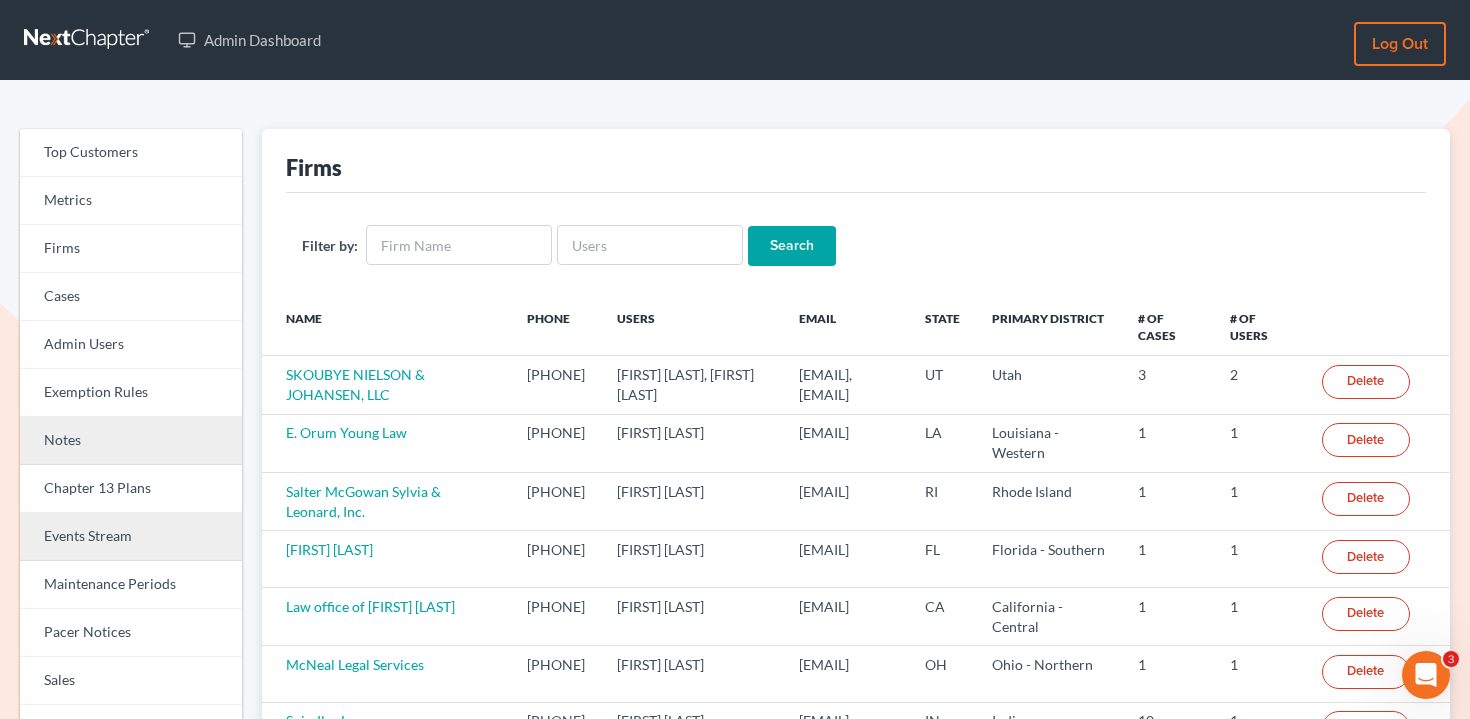 scroll, scrollTop: 0, scrollLeft: 0, axis: both 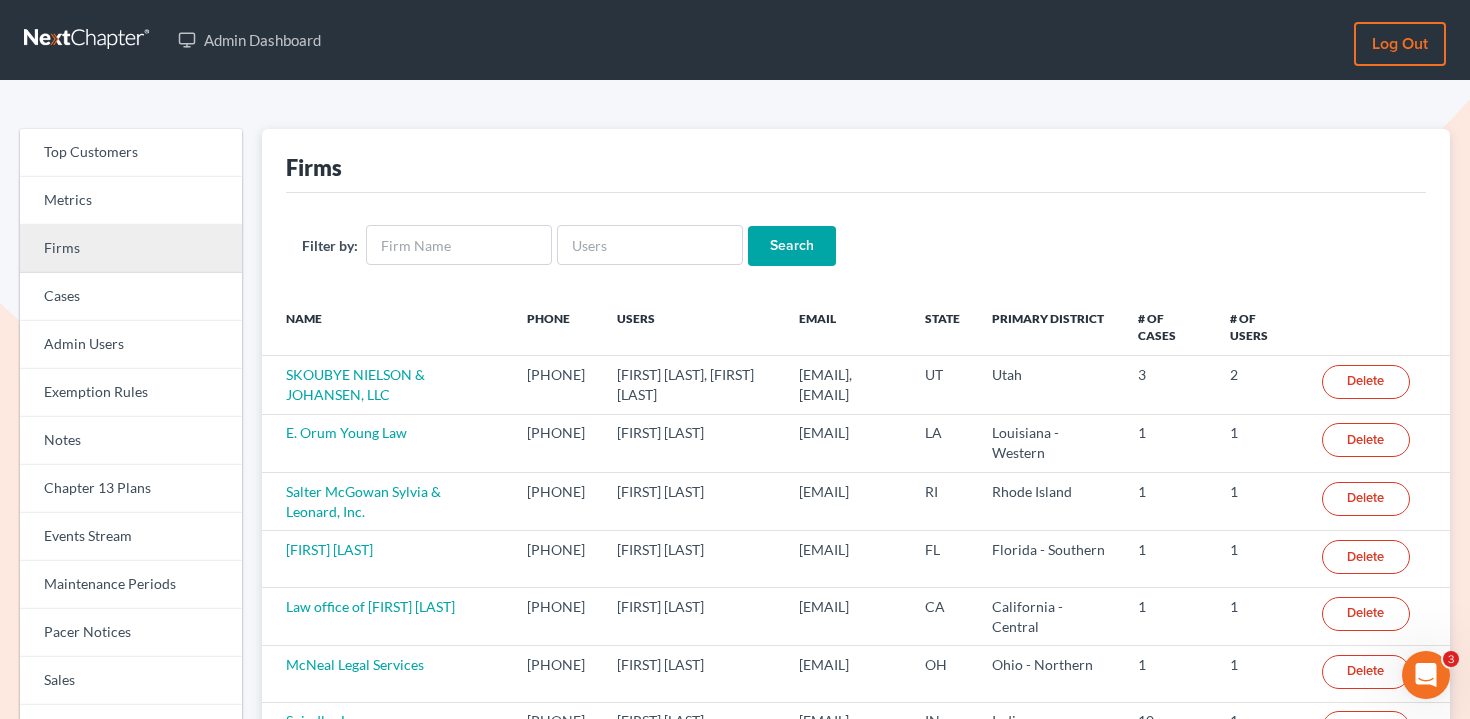click on "Firms" at bounding box center [131, 249] 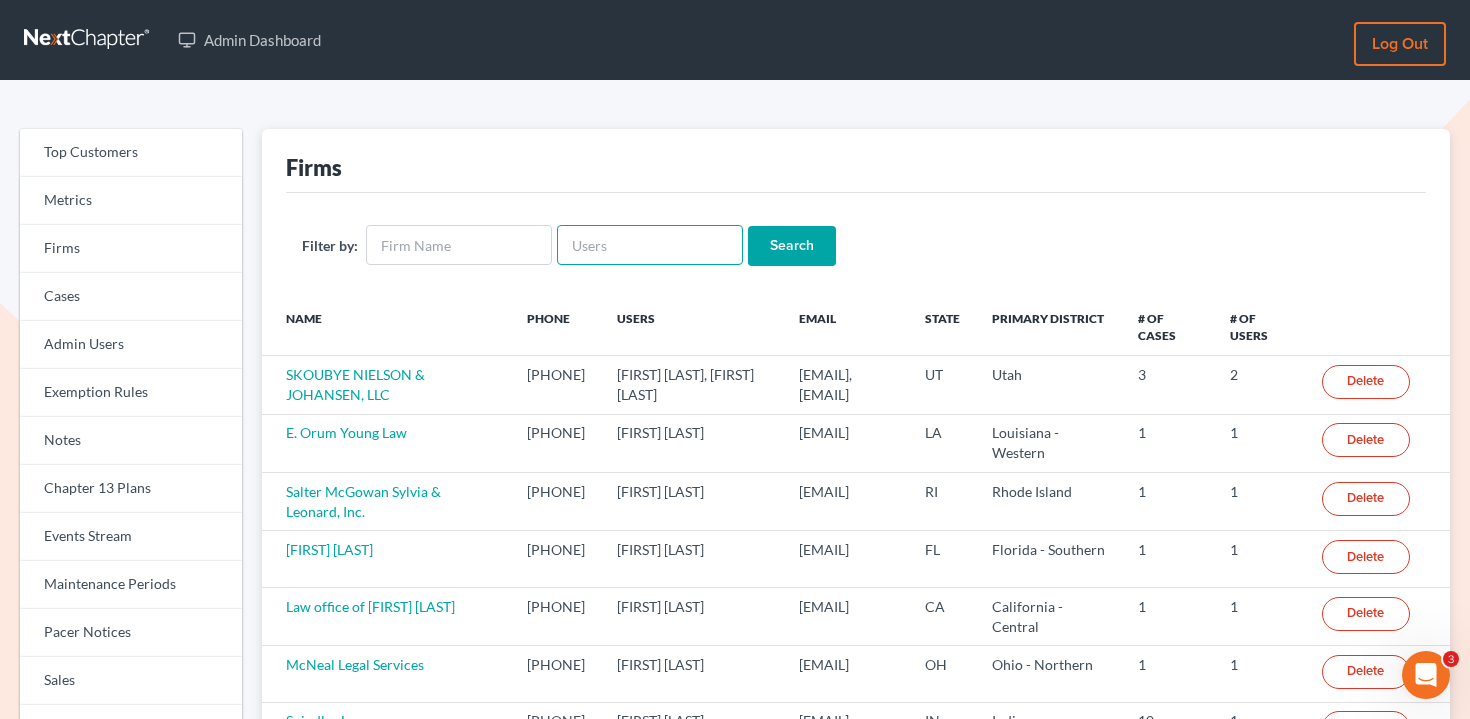 click at bounding box center (650, 245) 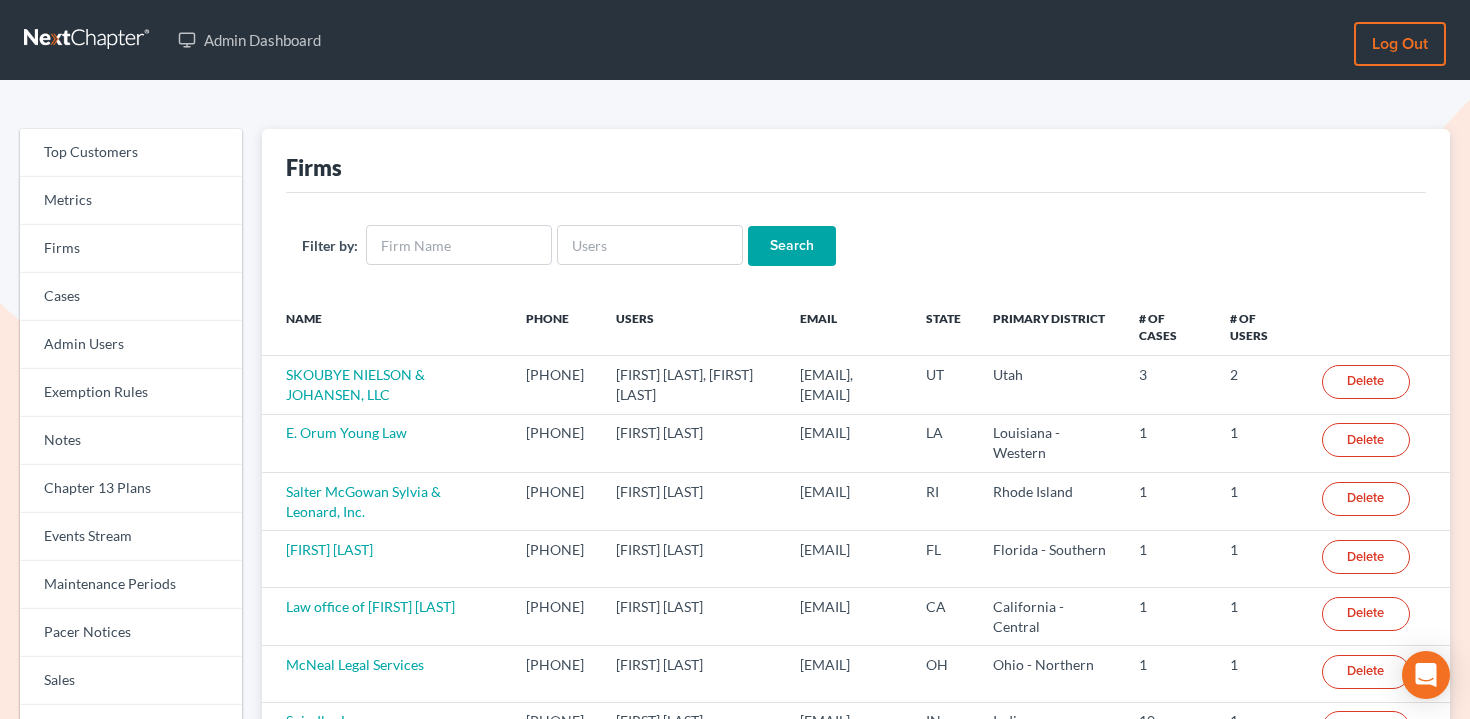 scroll, scrollTop: 0, scrollLeft: 0, axis: both 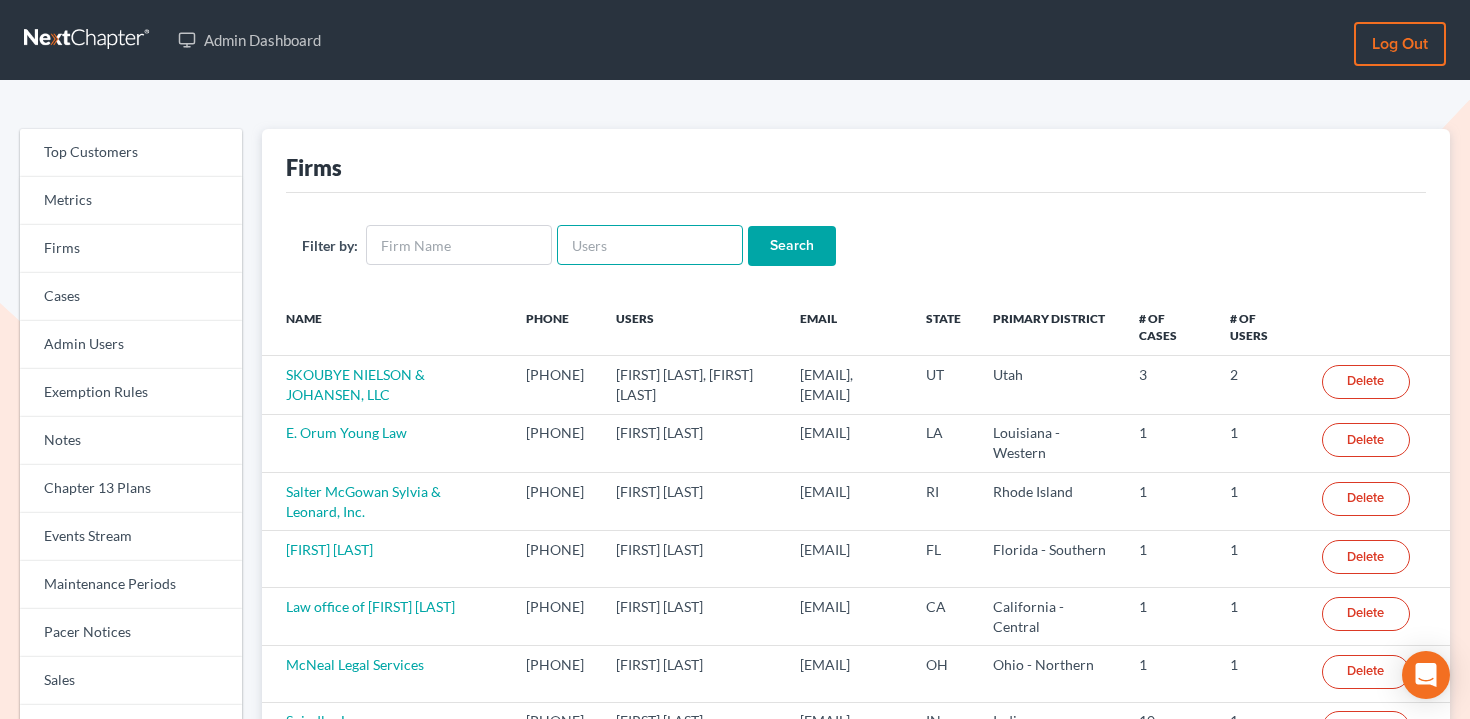 click at bounding box center [650, 245] 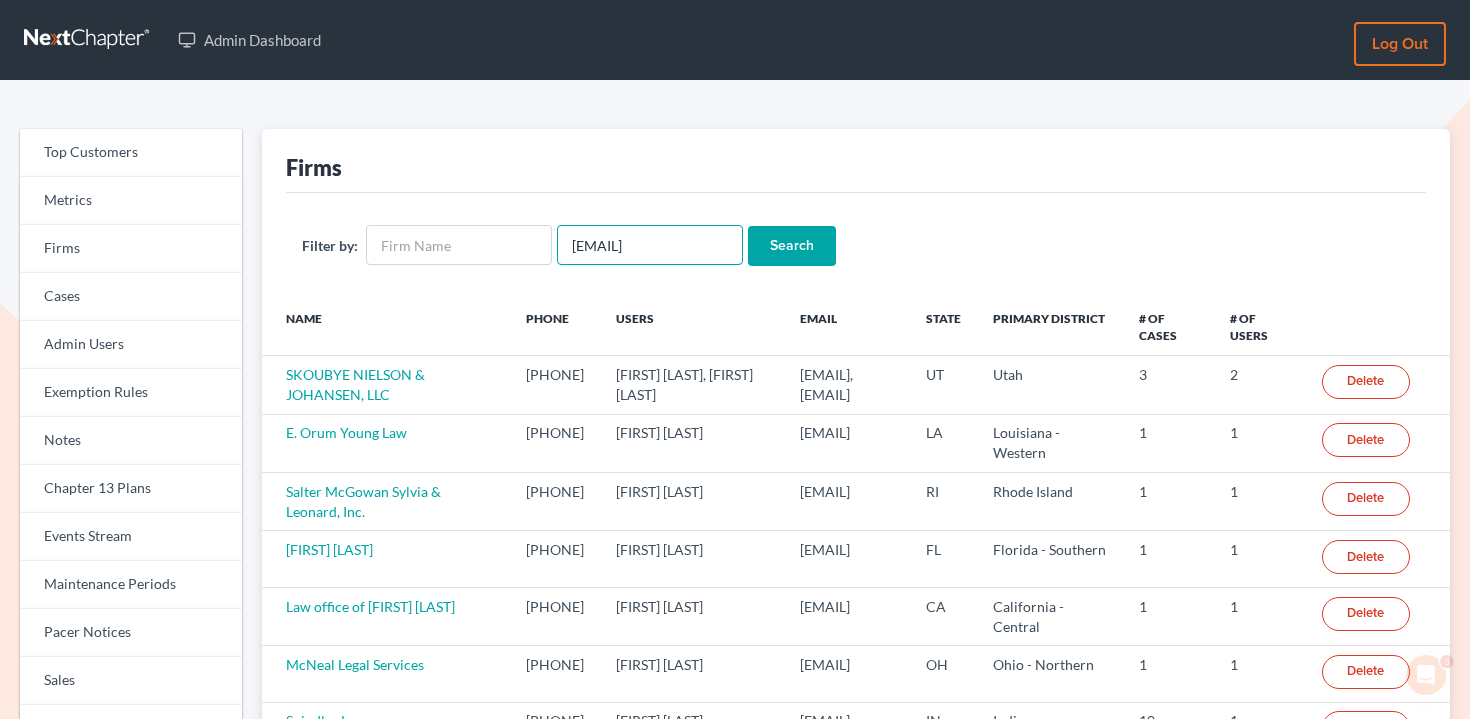scroll, scrollTop: 0, scrollLeft: 0, axis: both 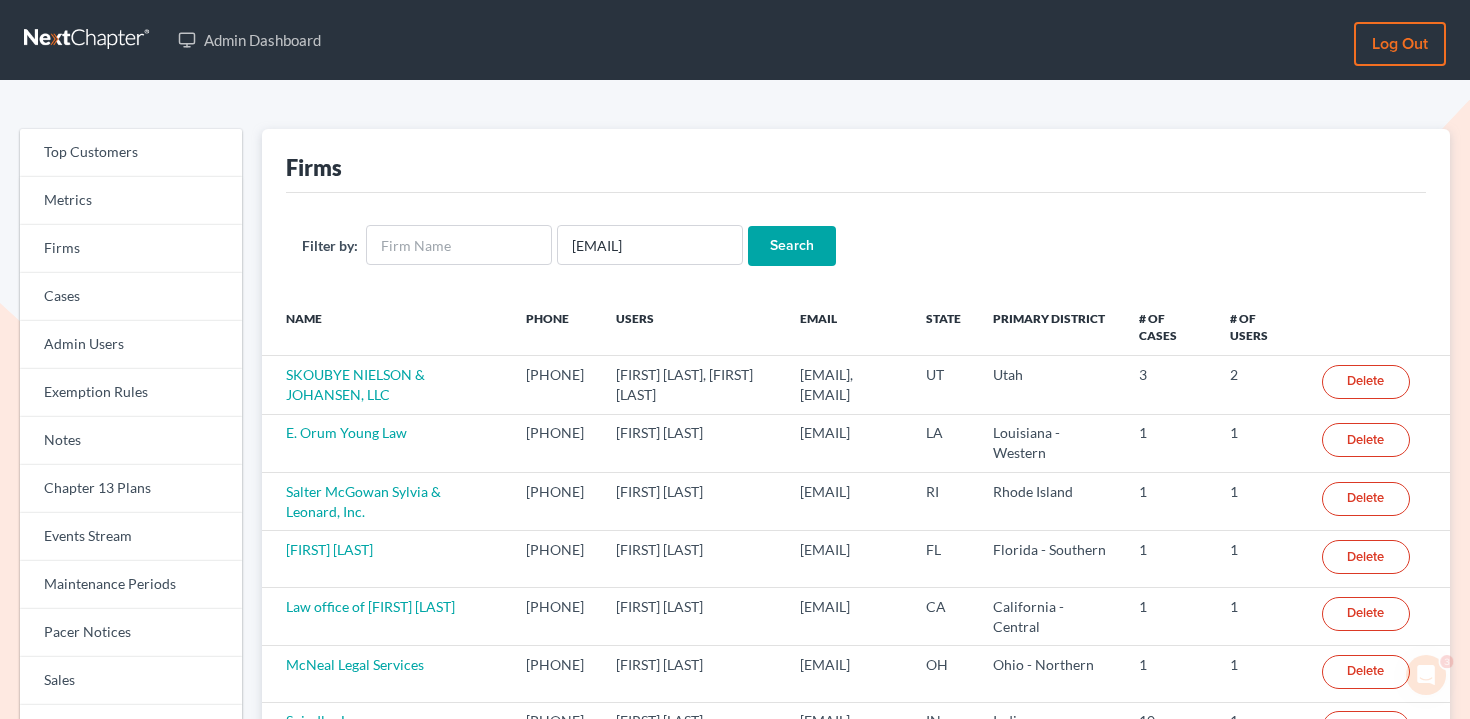 click on "Search" at bounding box center (792, 246) 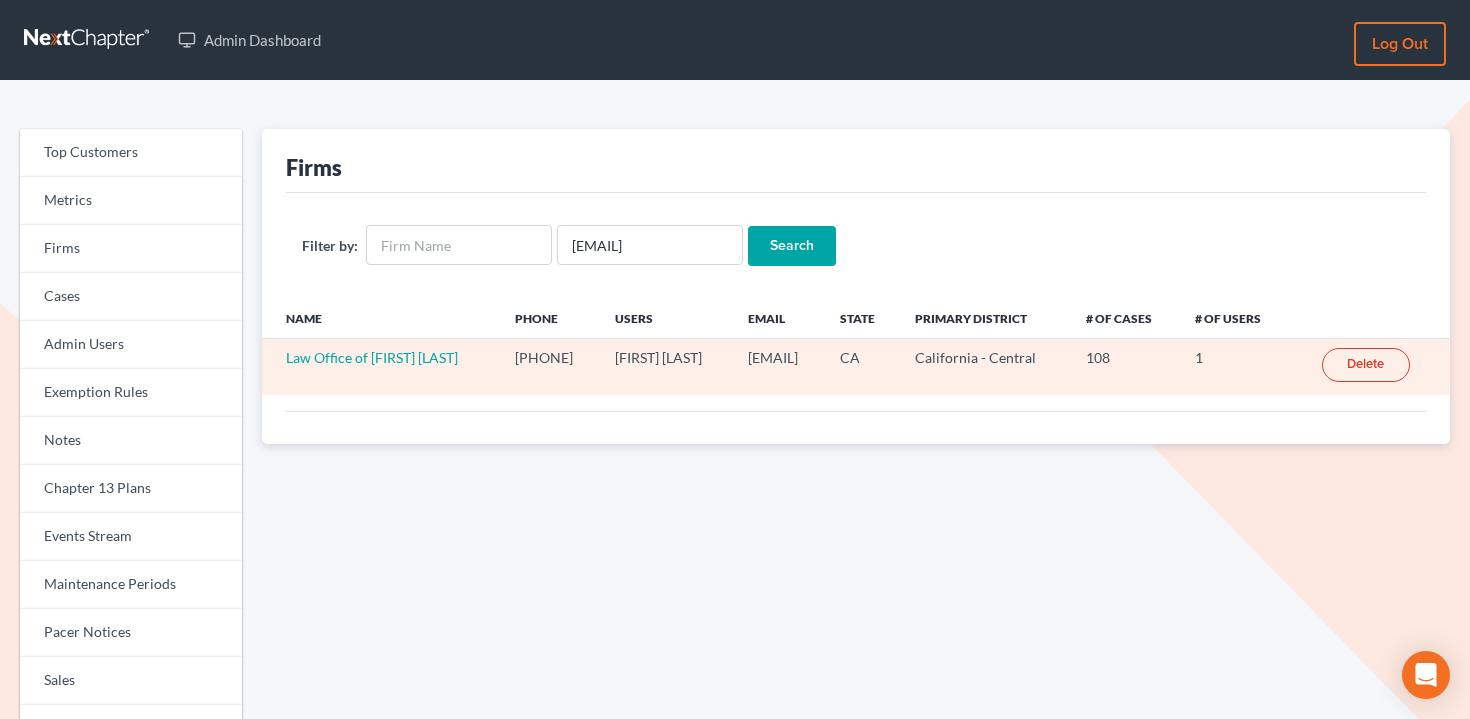 scroll, scrollTop: 0, scrollLeft: 0, axis: both 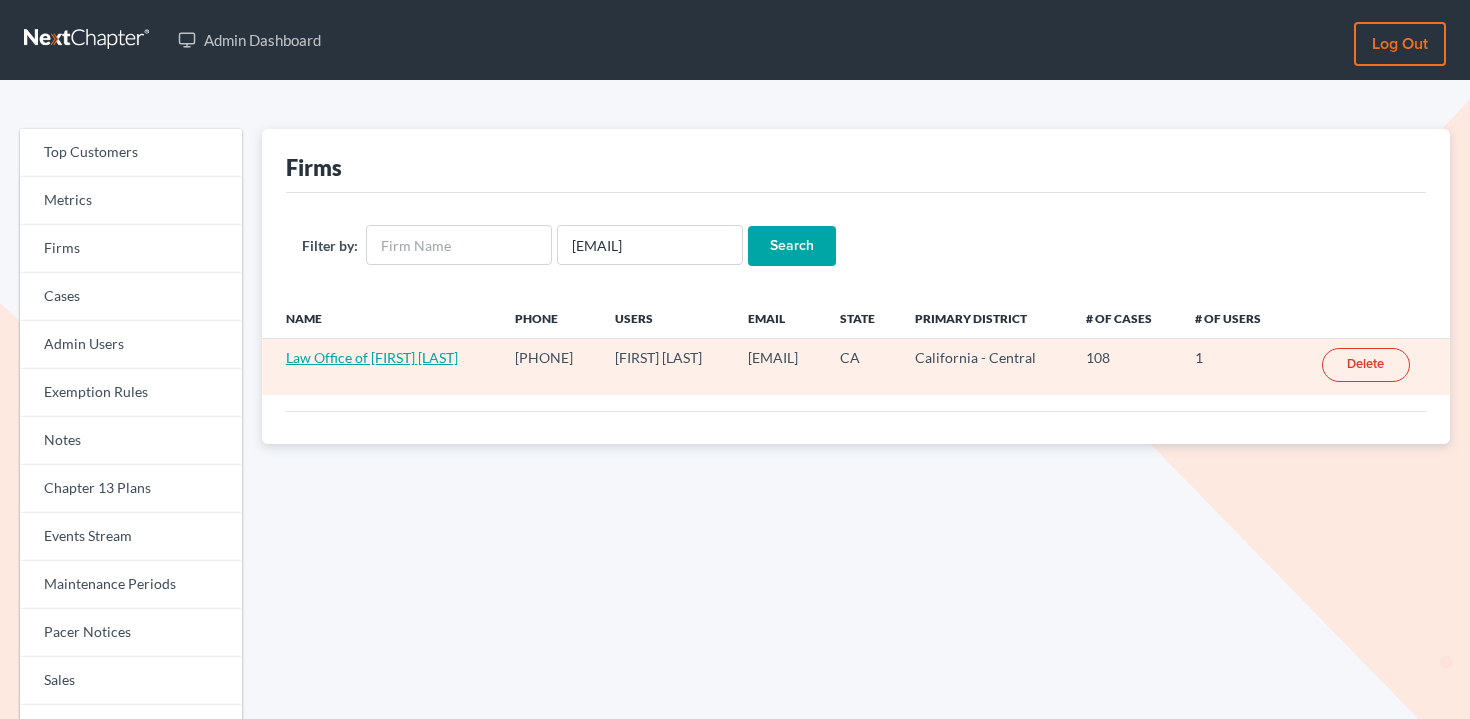 click on "Law Office of [FIRST] [LAST]" at bounding box center (372, 357) 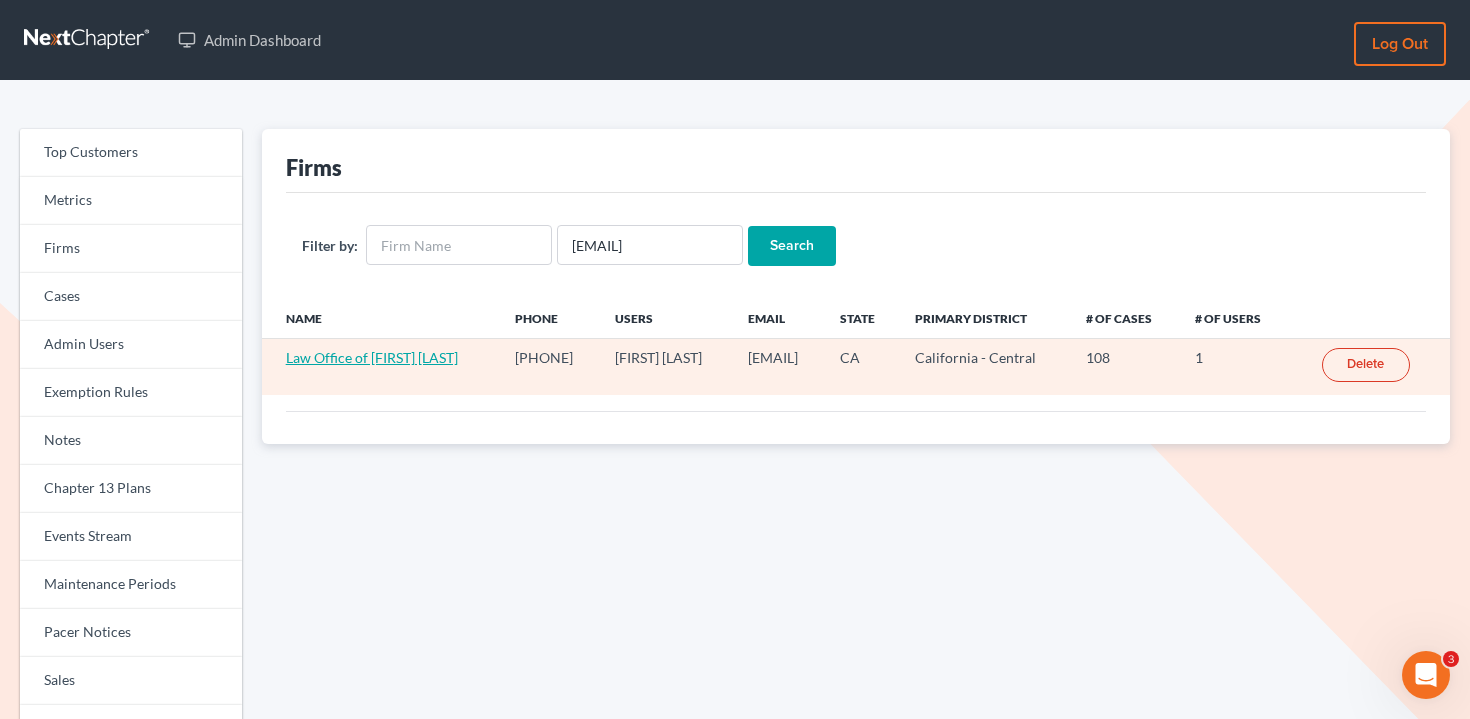 scroll, scrollTop: 0, scrollLeft: 0, axis: both 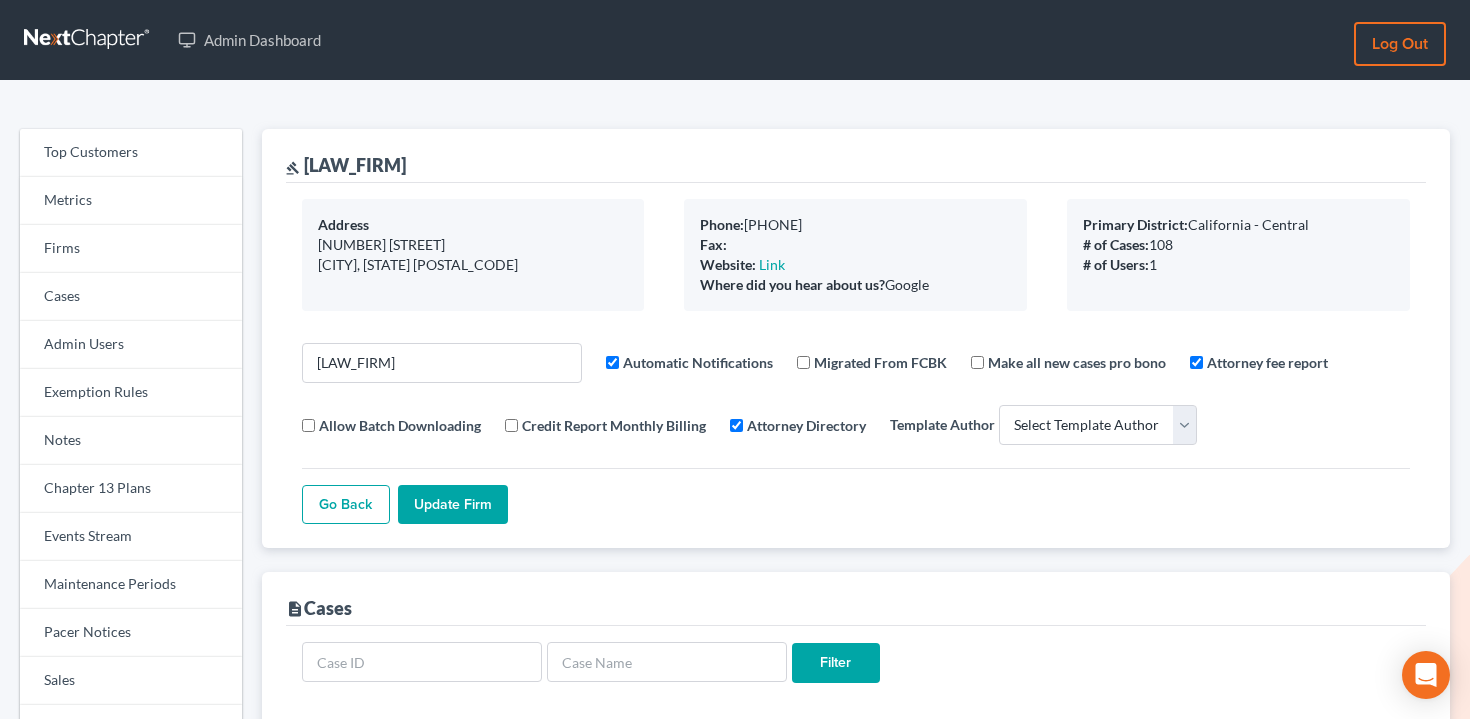 select 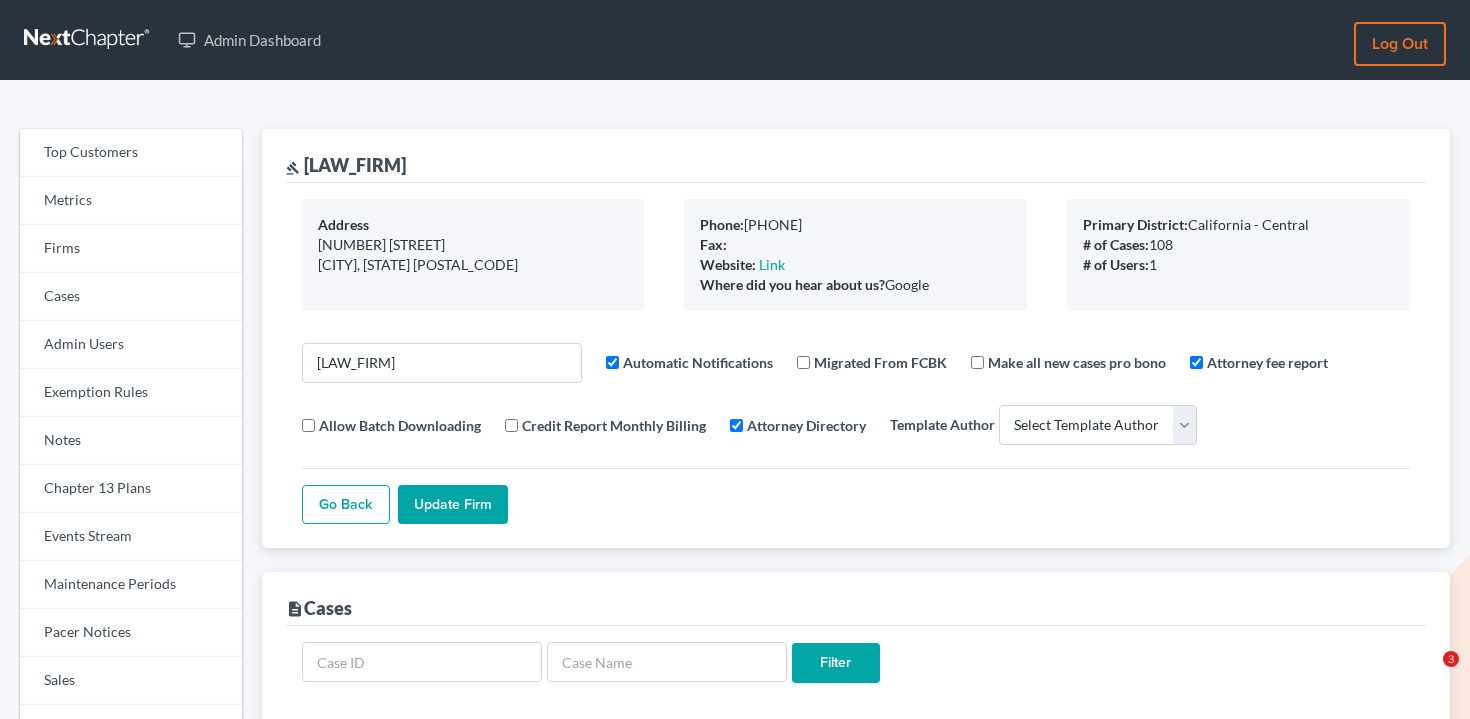 scroll, scrollTop: 271, scrollLeft: 0, axis: vertical 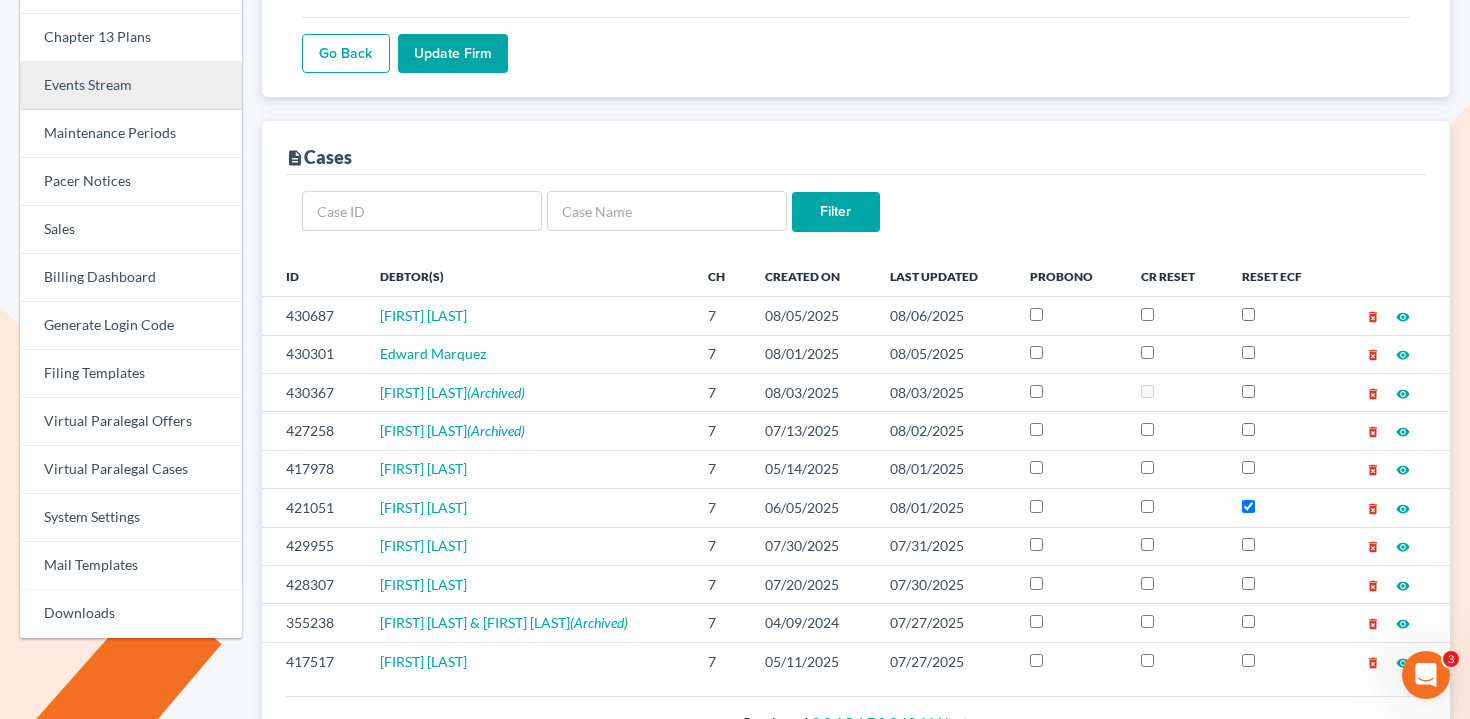 click on "Events Stream" at bounding box center (131, 86) 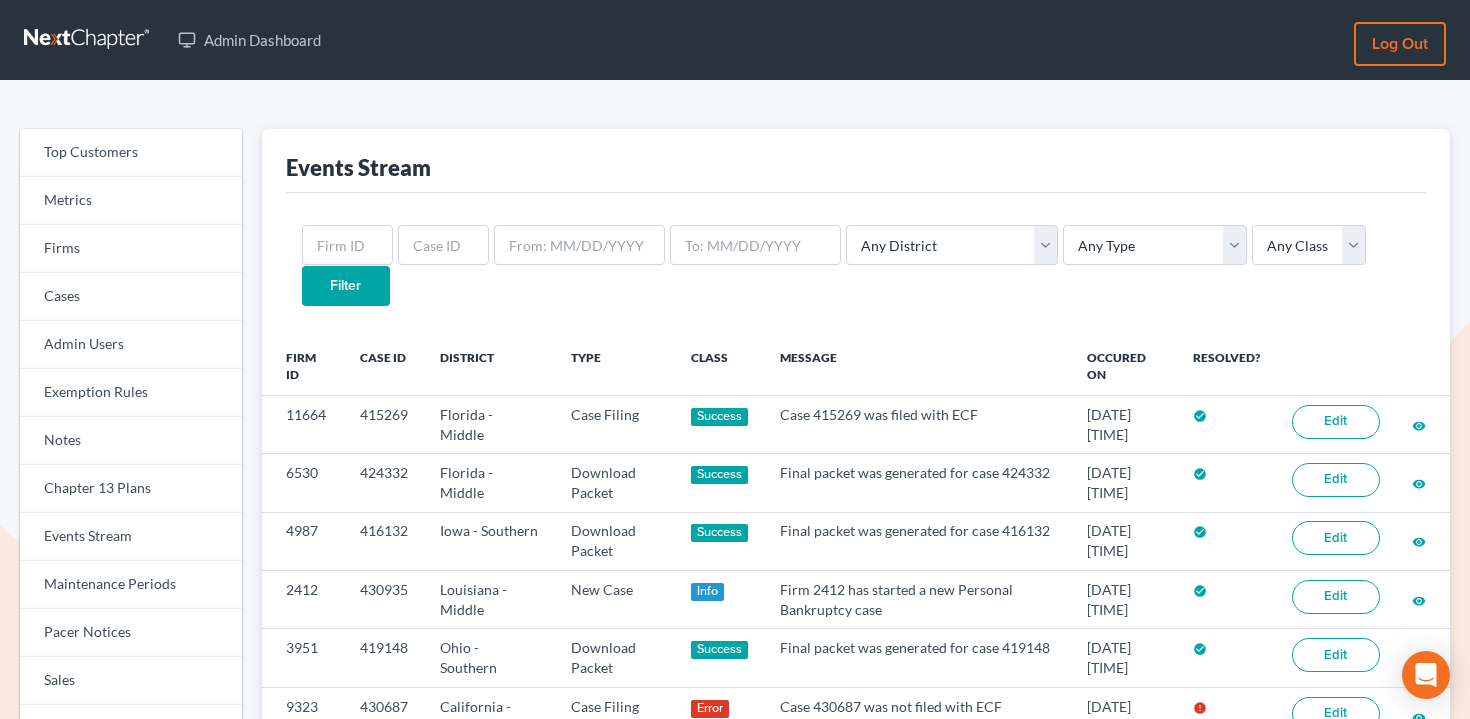 scroll, scrollTop: 0, scrollLeft: 0, axis: both 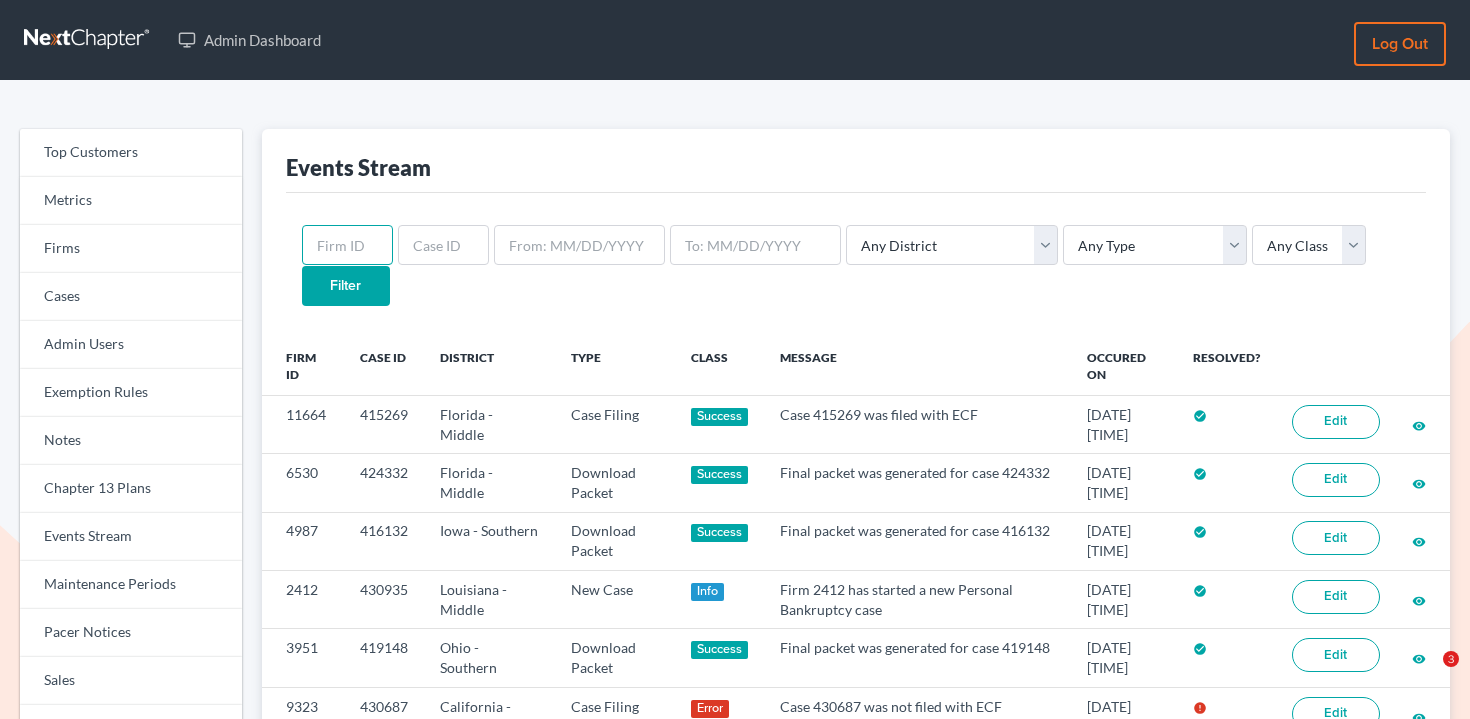 click at bounding box center [347, 245] 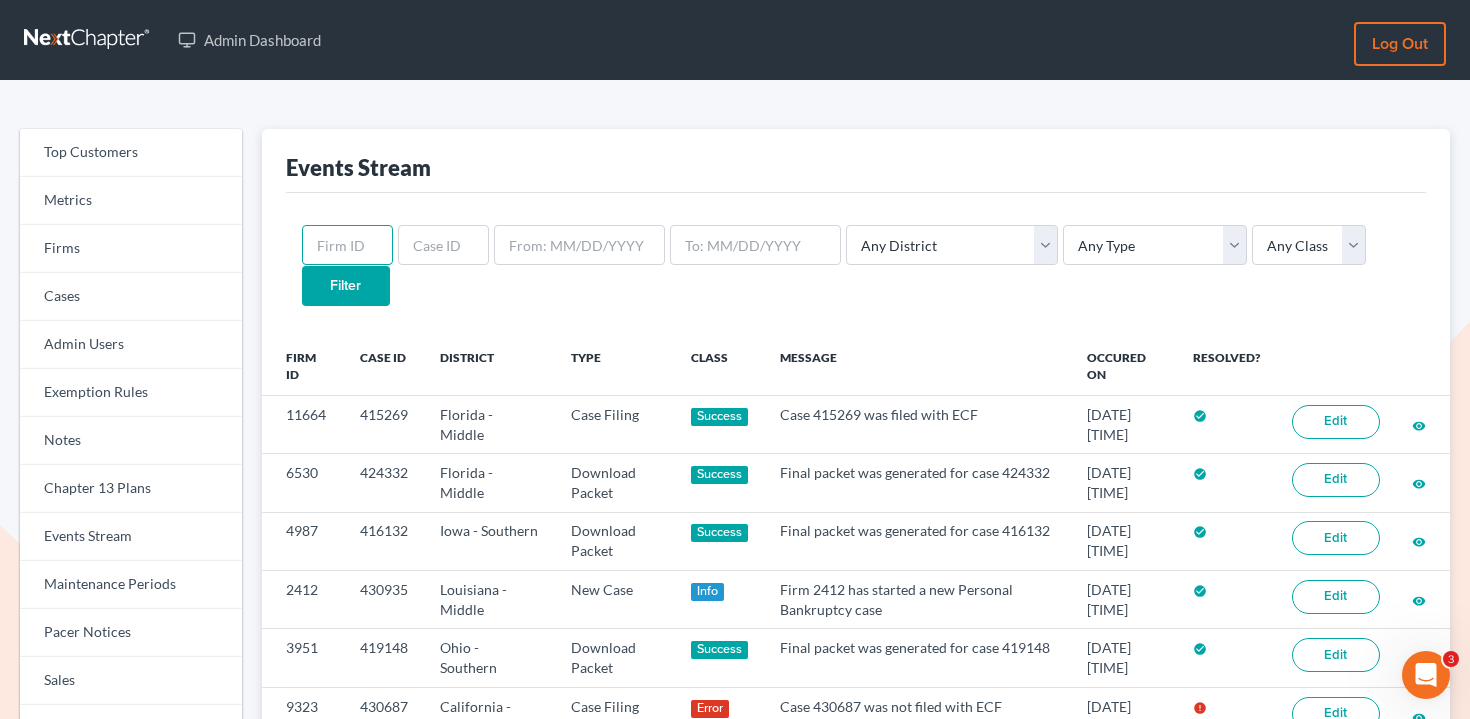 scroll, scrollTop: 0, scrollLeft: 0, axis: both 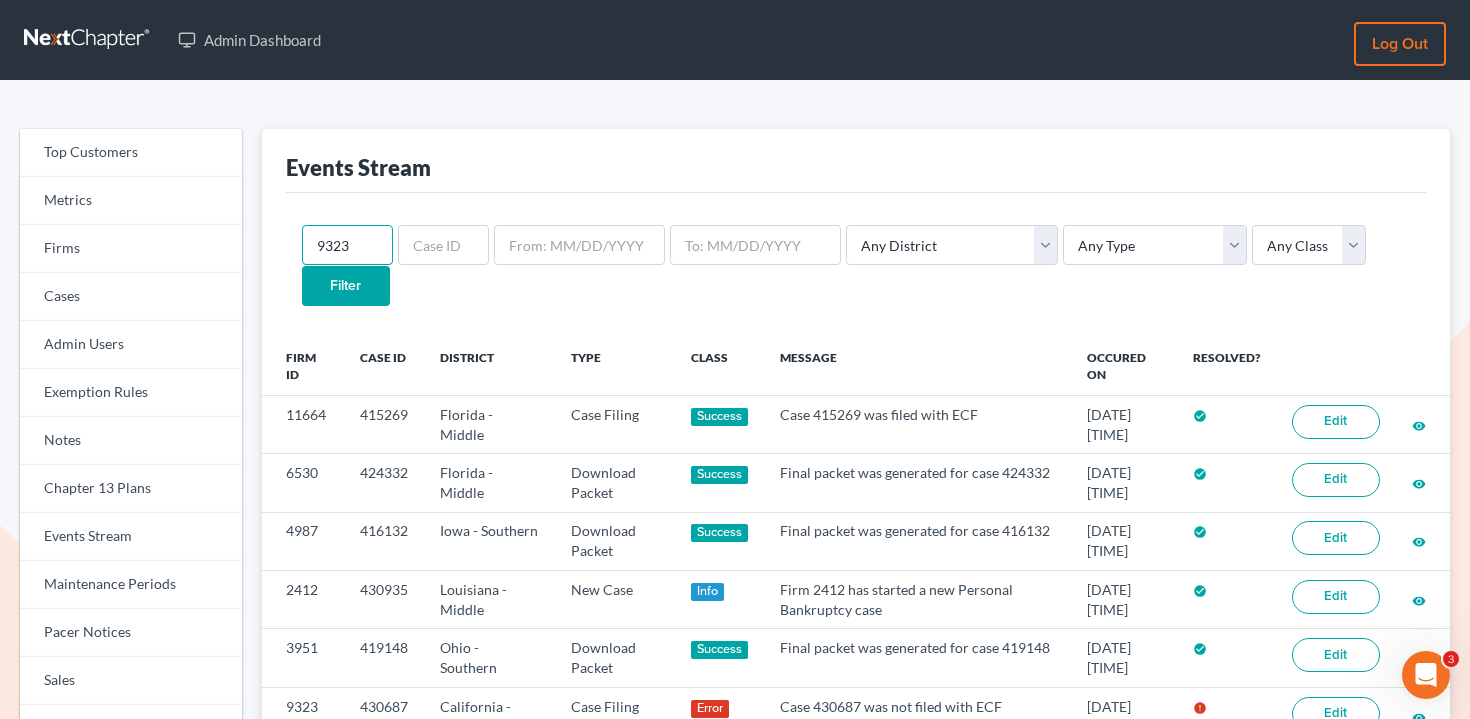 type on "9323" 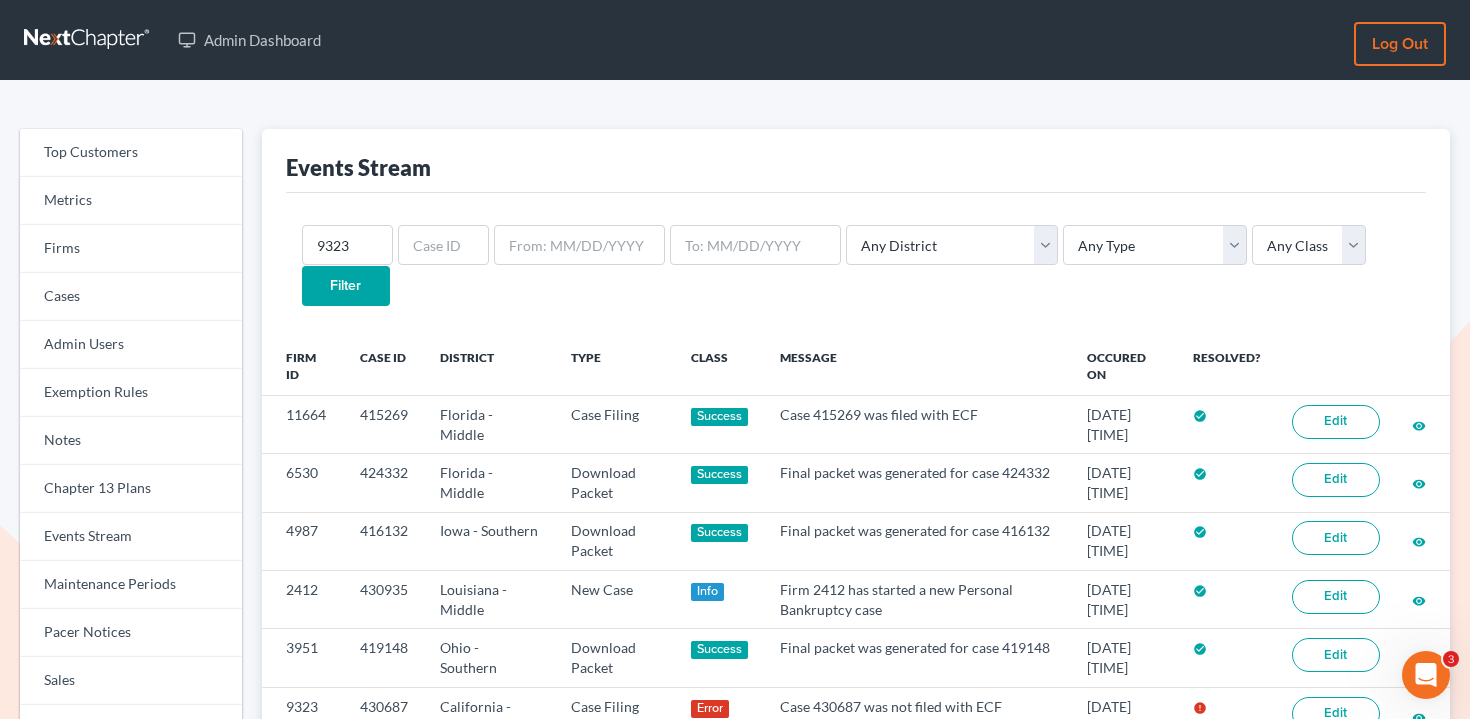 click on "Filter" at bounding box center [346, 286] 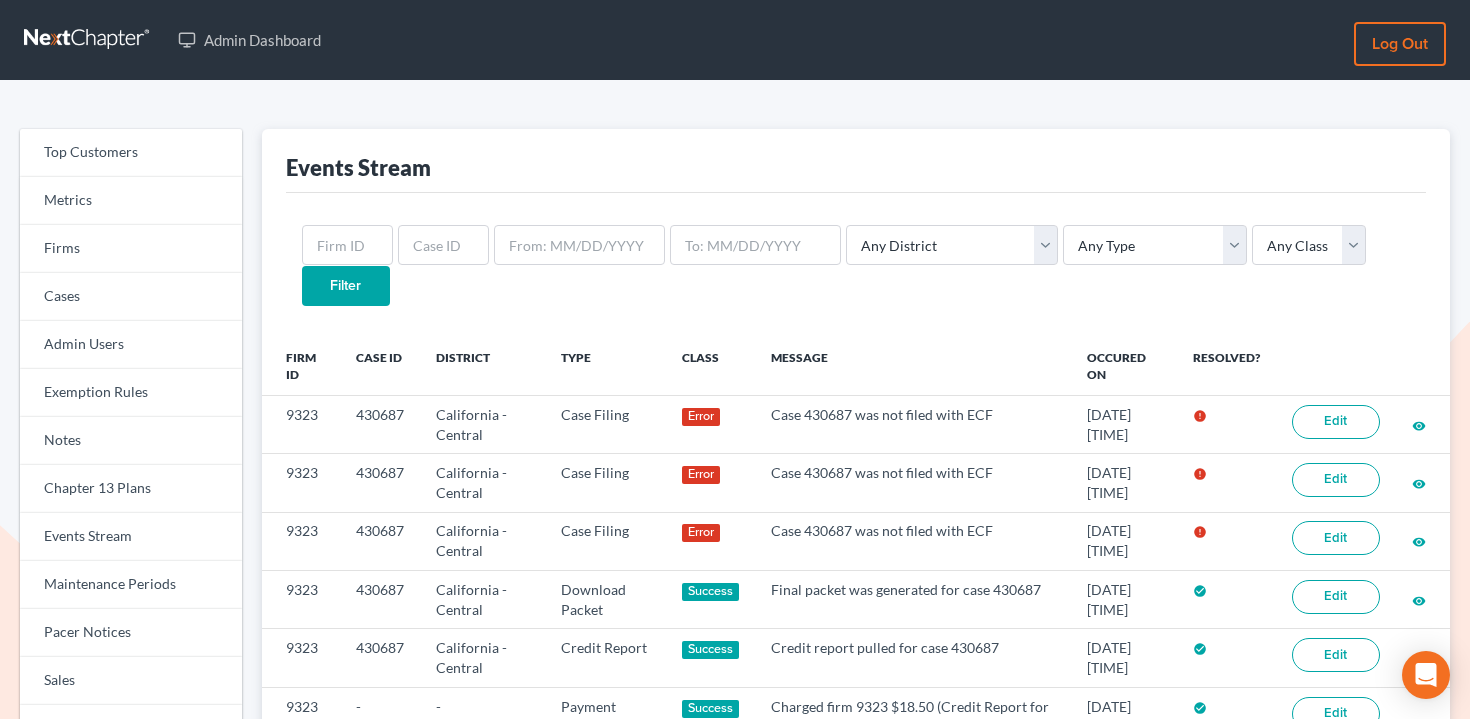 scroll, scrollTop: 0, scrollLeft: 0, axis: both 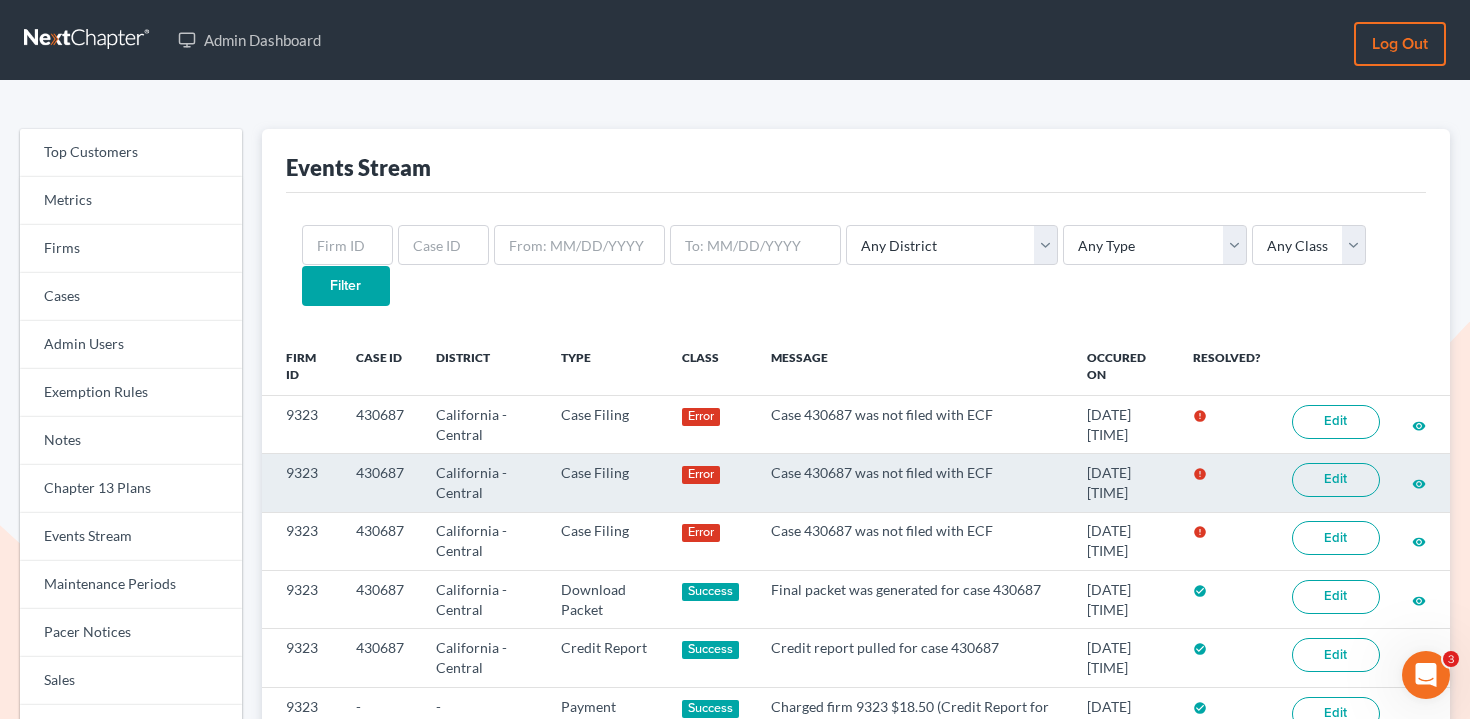 click on "430687" at bounding box center (380, 483) 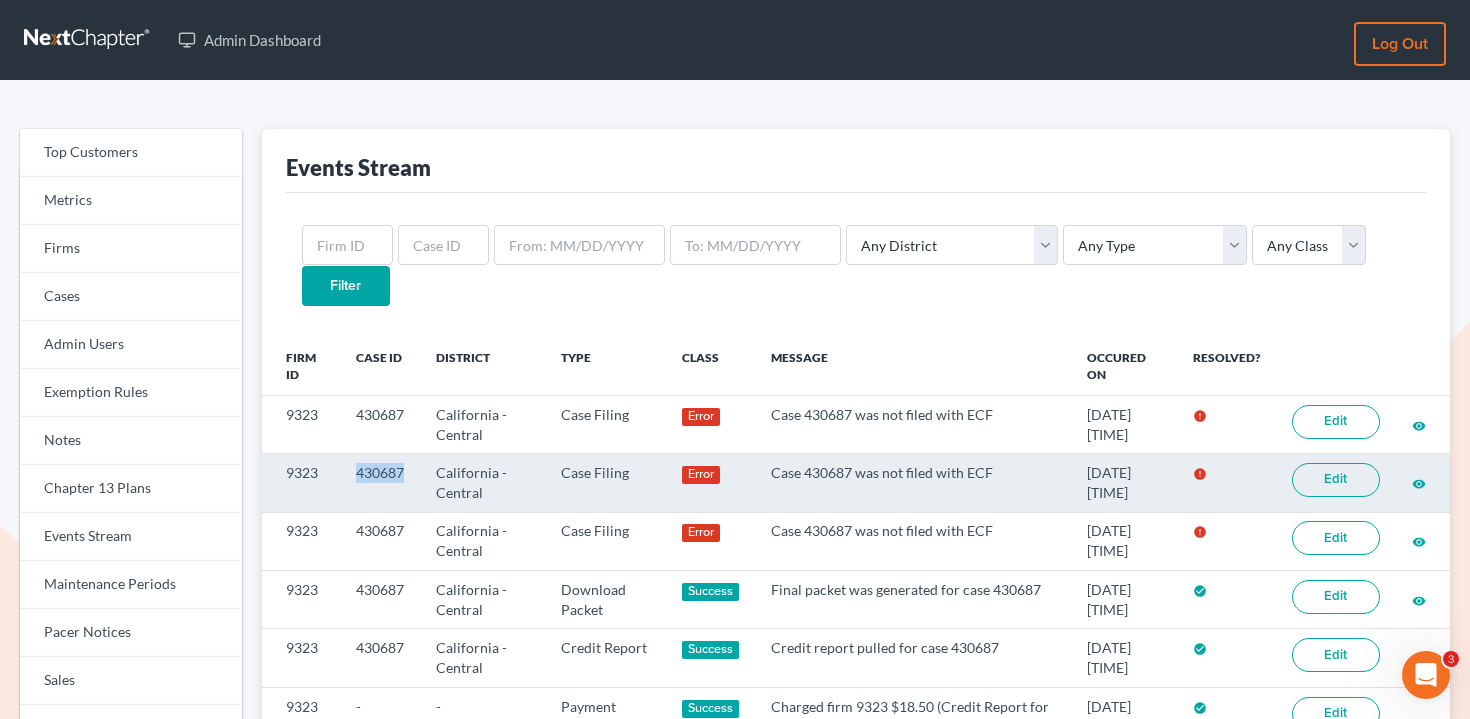 click on "430687" at bounding box center [380, 483] 